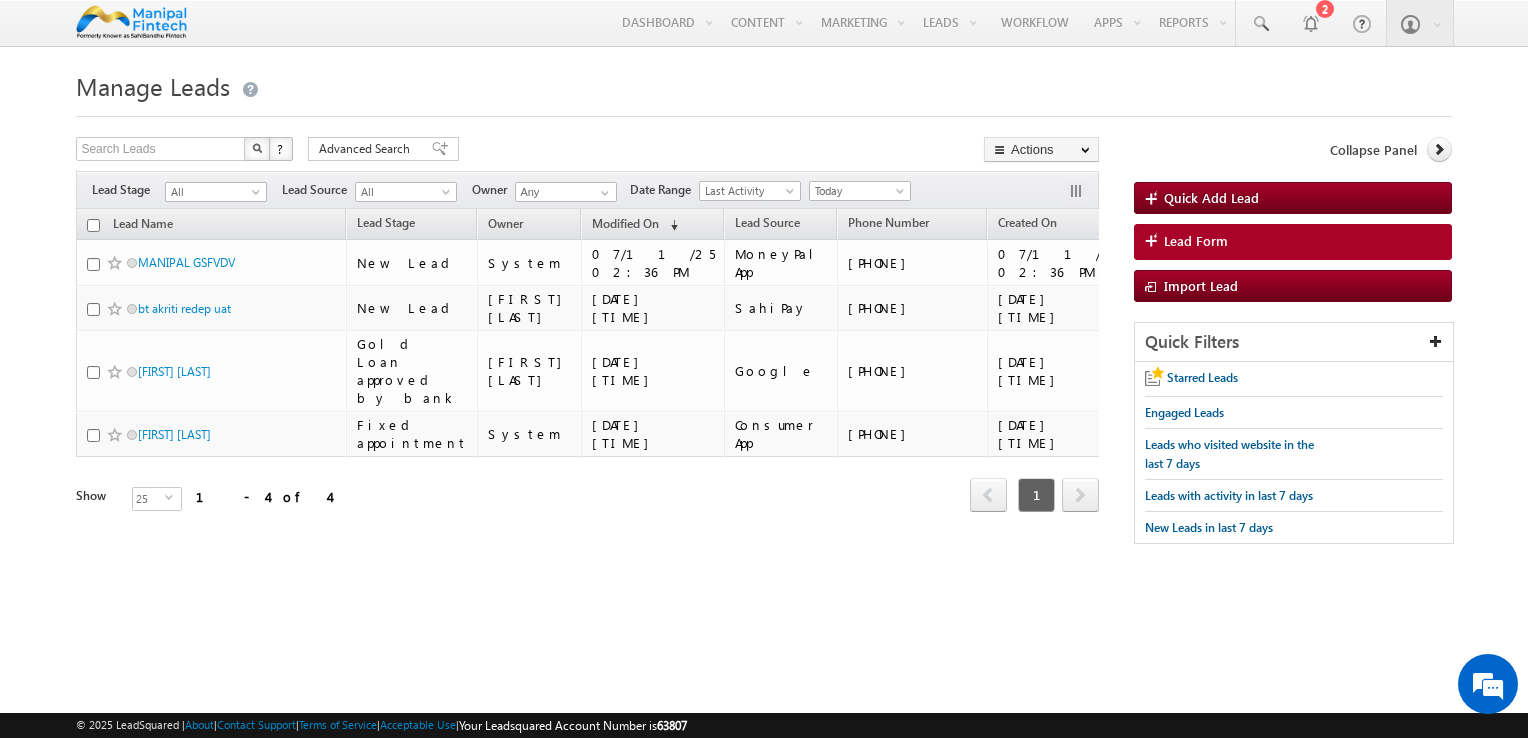 scroll, scrollTop: 0, scrollLeft: 0, axis: both 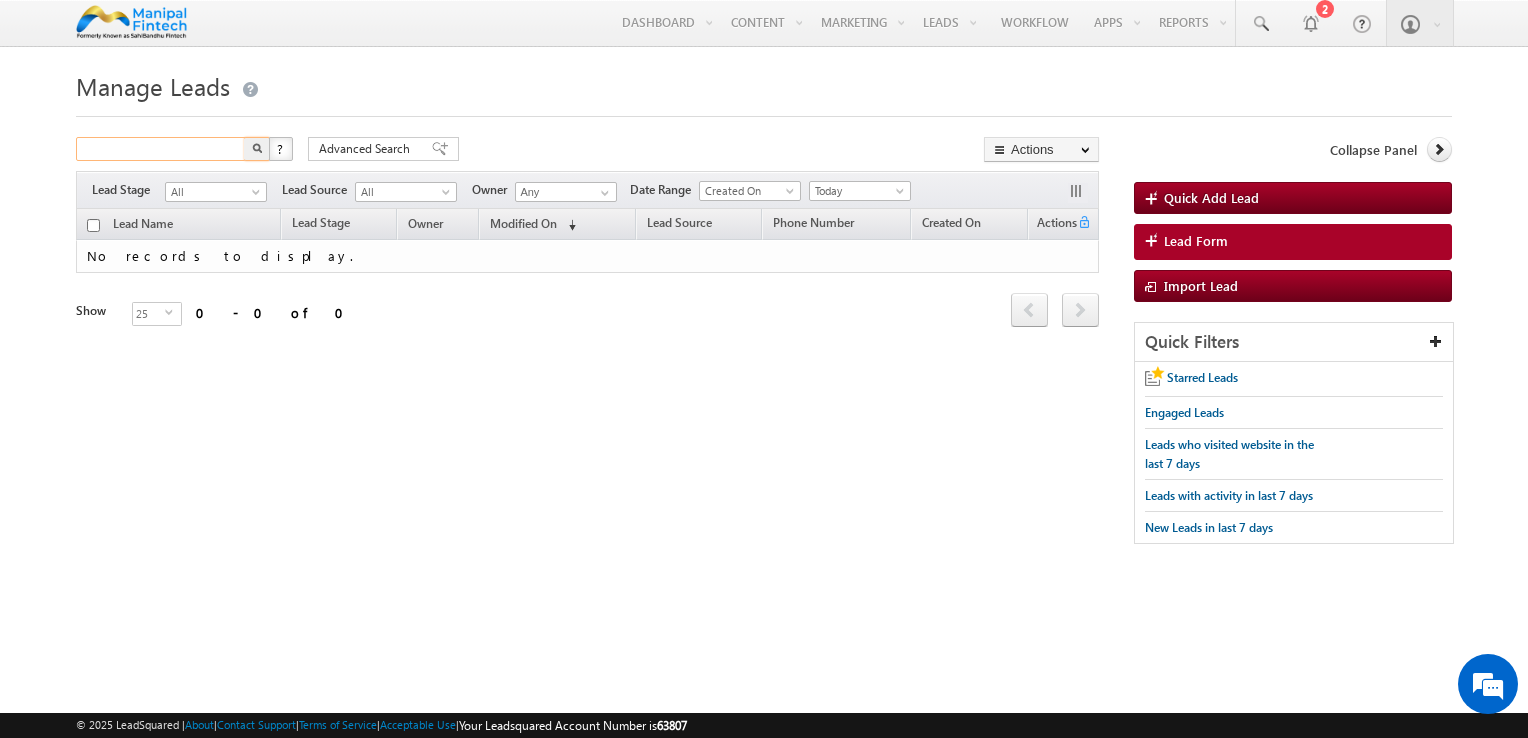 click at bounding box center [161, 149] 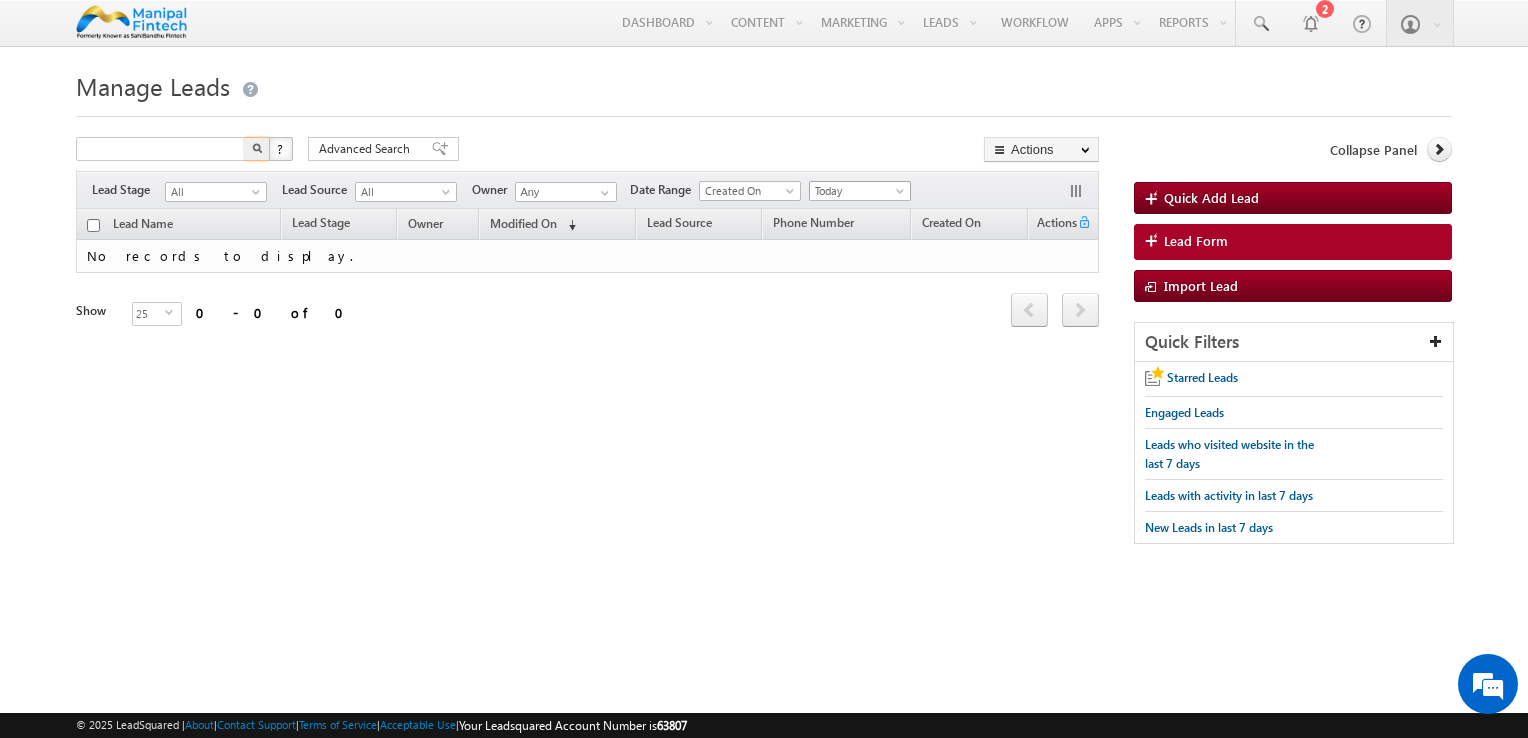 type on "Search Leads" 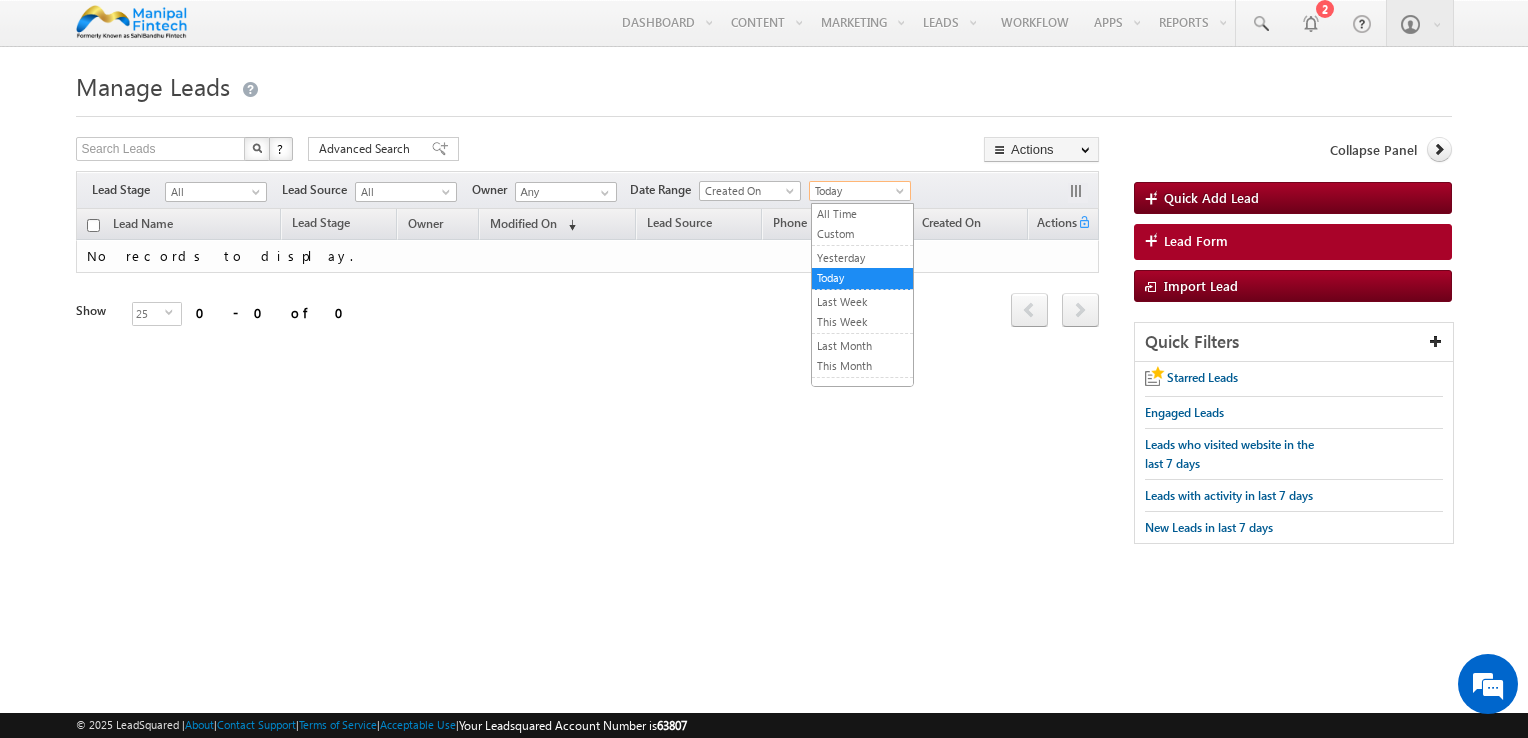 click on "Today" at bounding box center (857, 191) 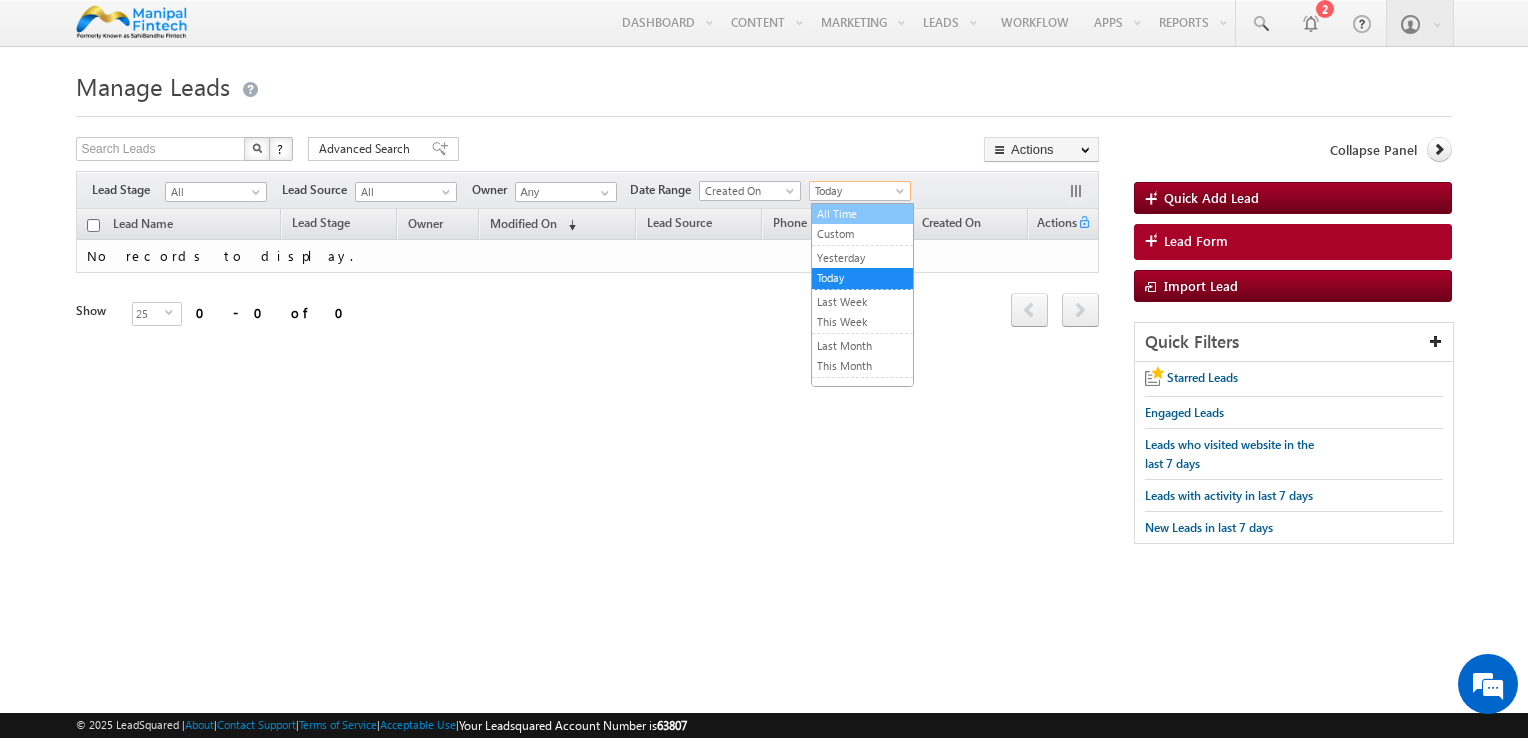 click on "All Time" at bounding box center (862, 214) 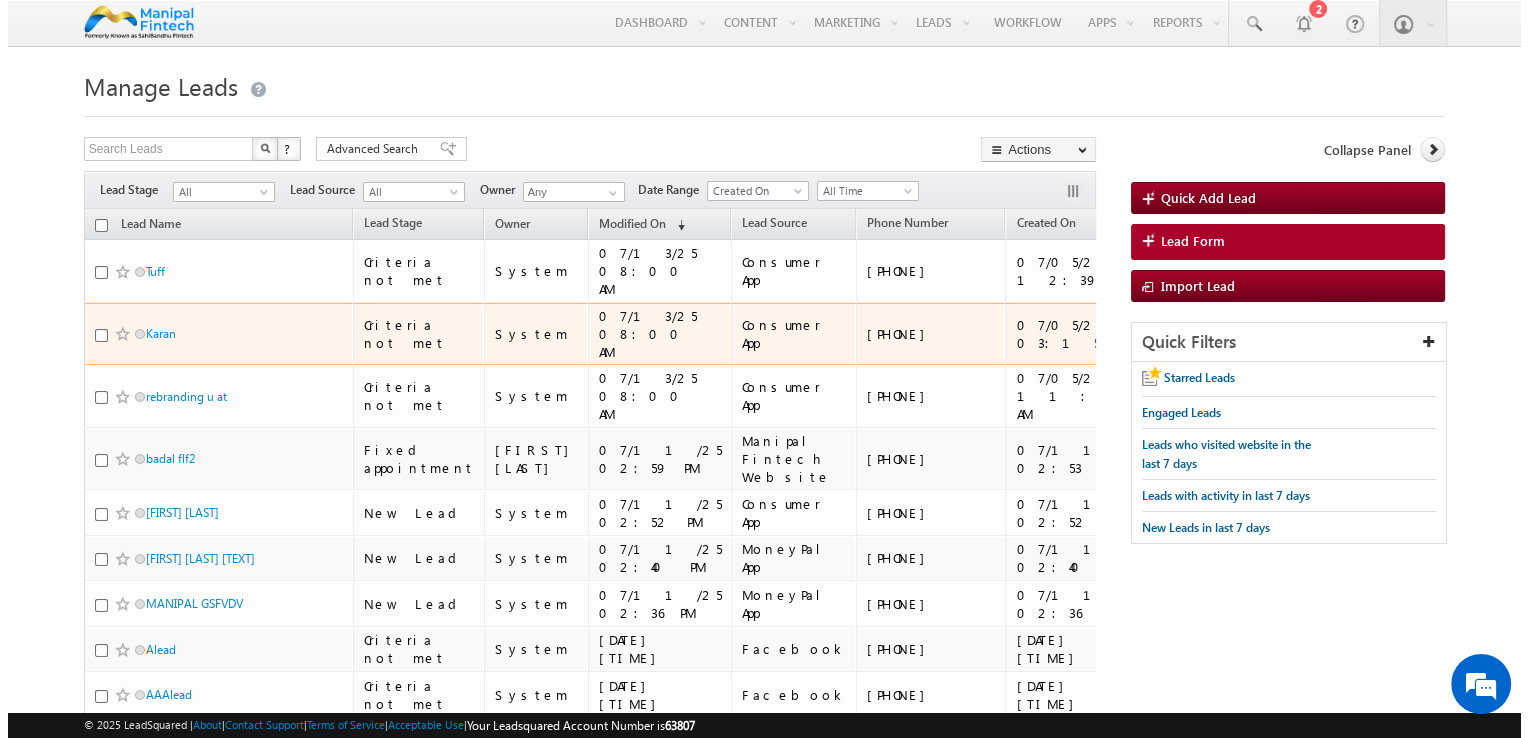 scroll, scrollTop: 0, scrollLeft: 0, axis: both 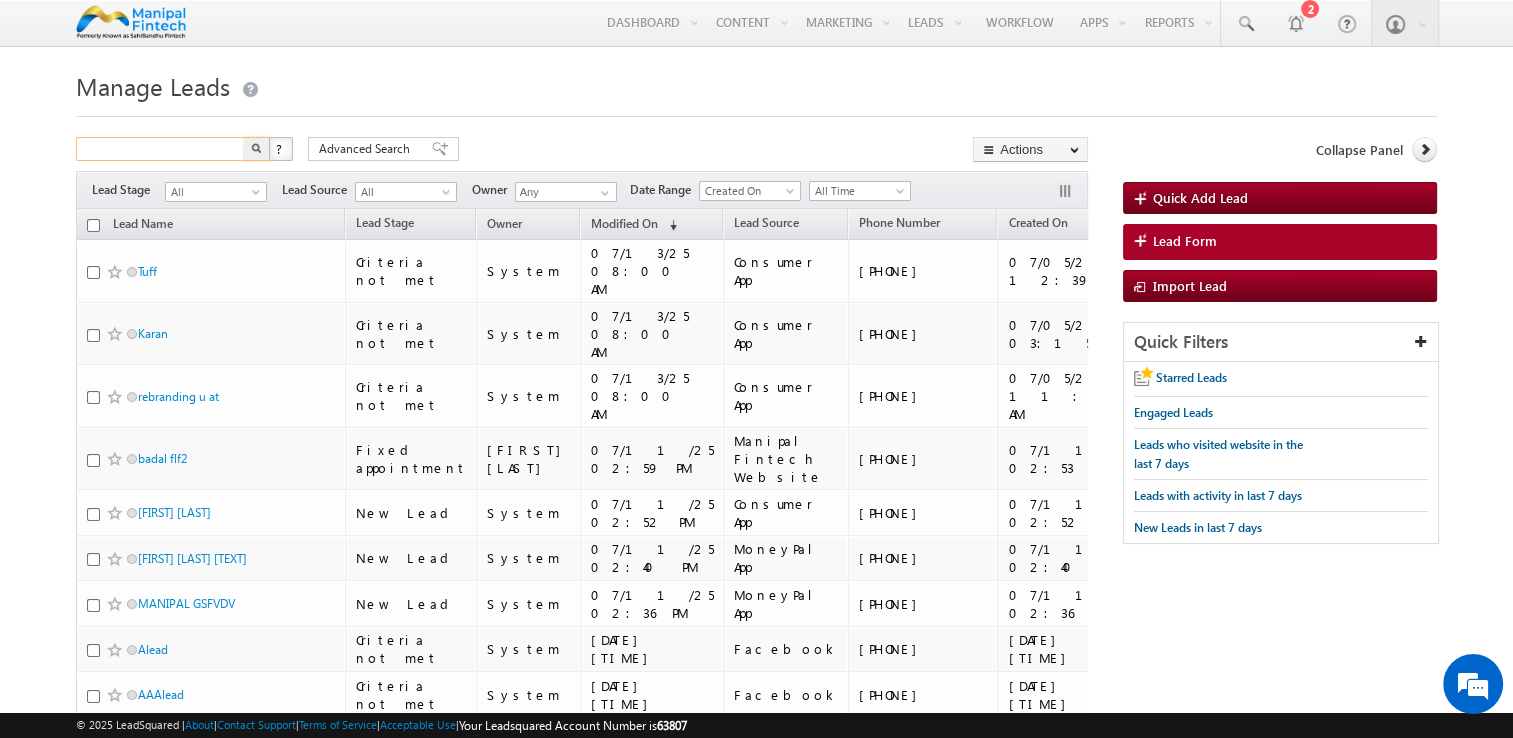 click at bounding box center [161, 149] 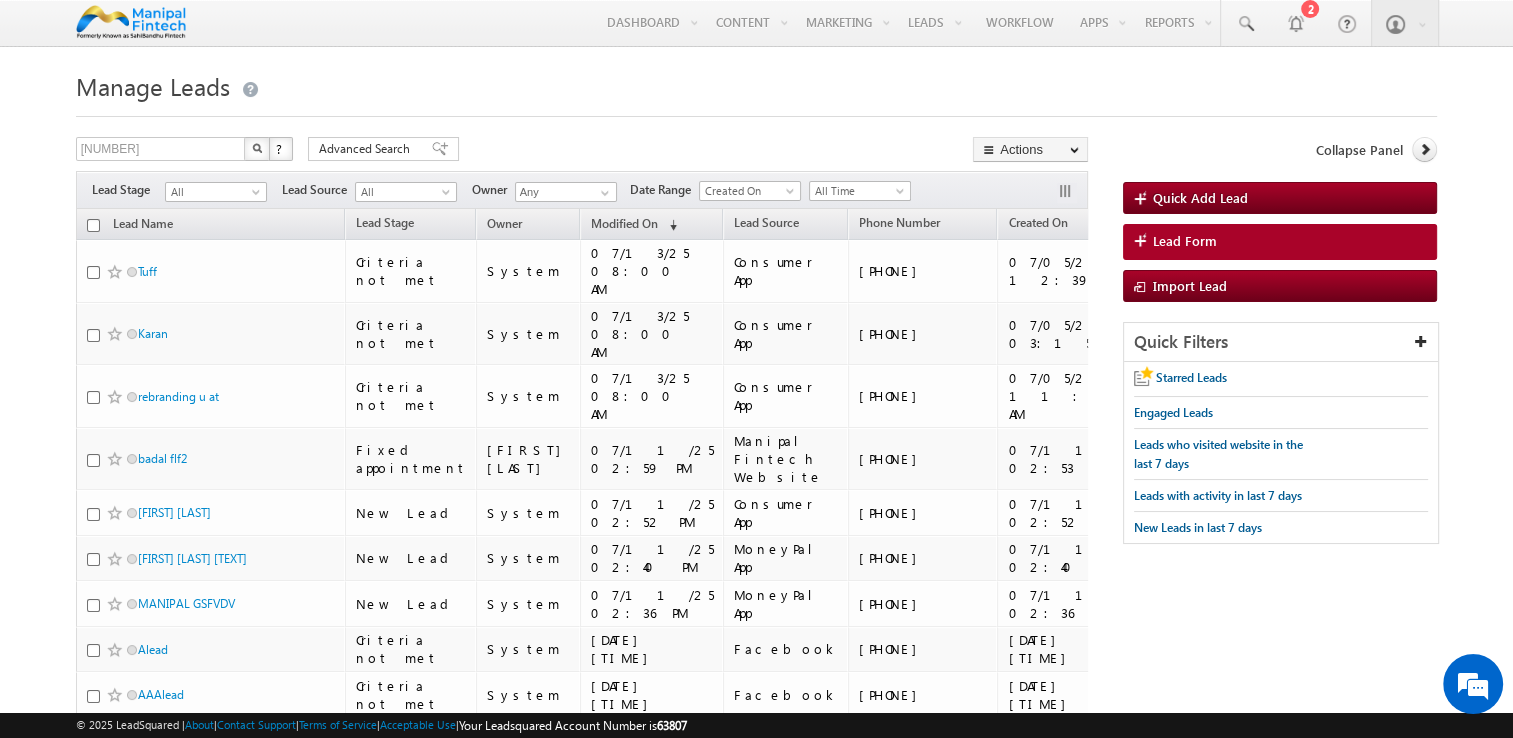 click at bounding box center [257, 148] 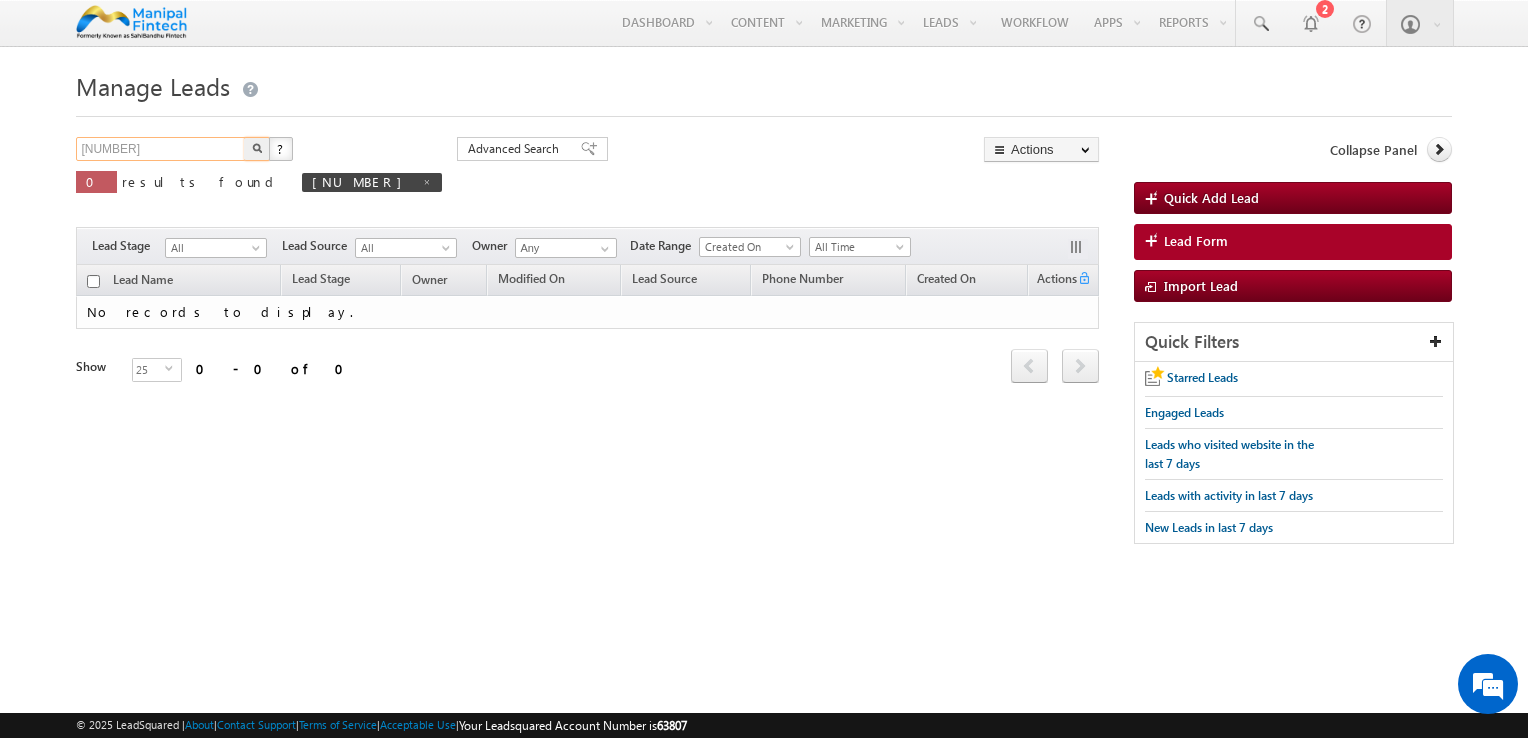 click on "6366935305" at bounding box center (161, 149) 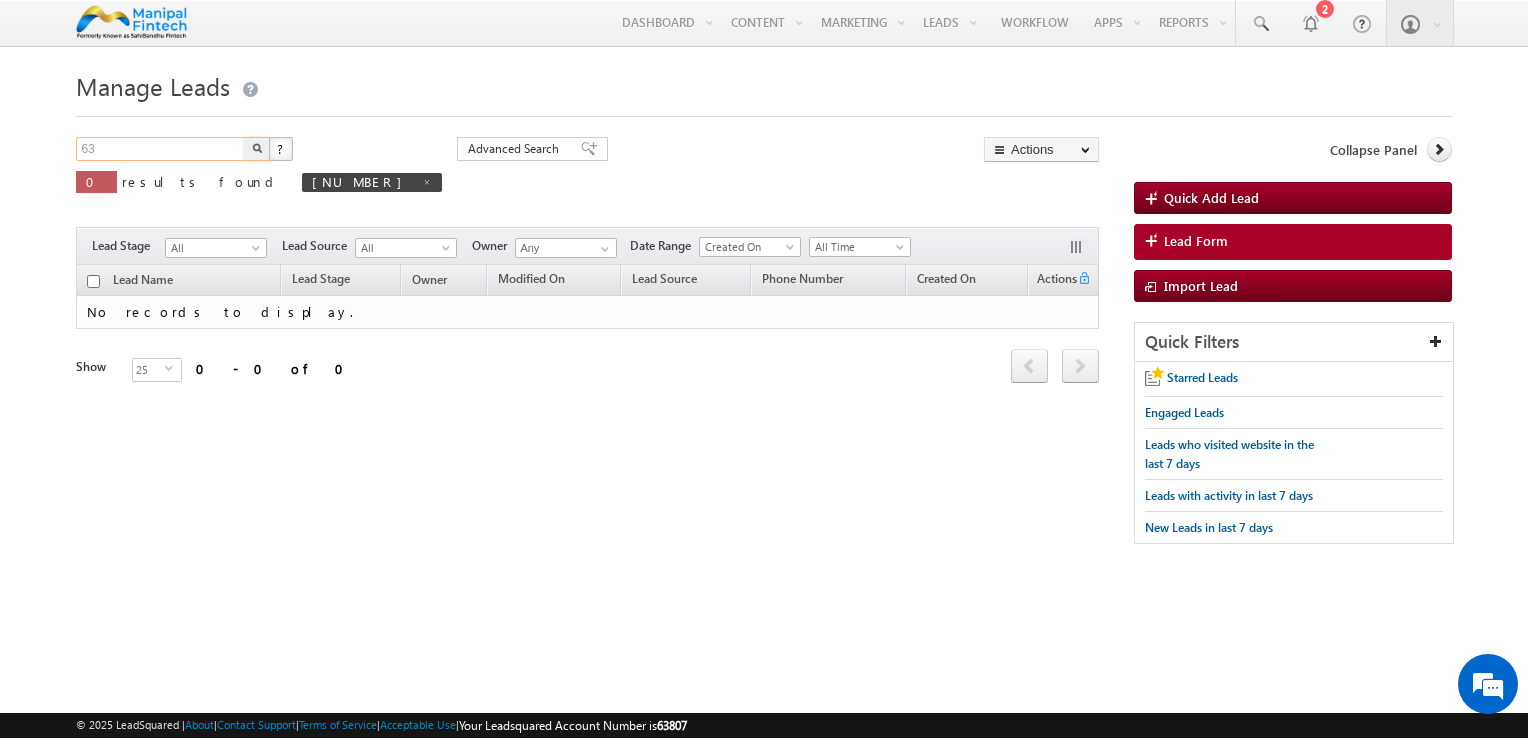type on "6" 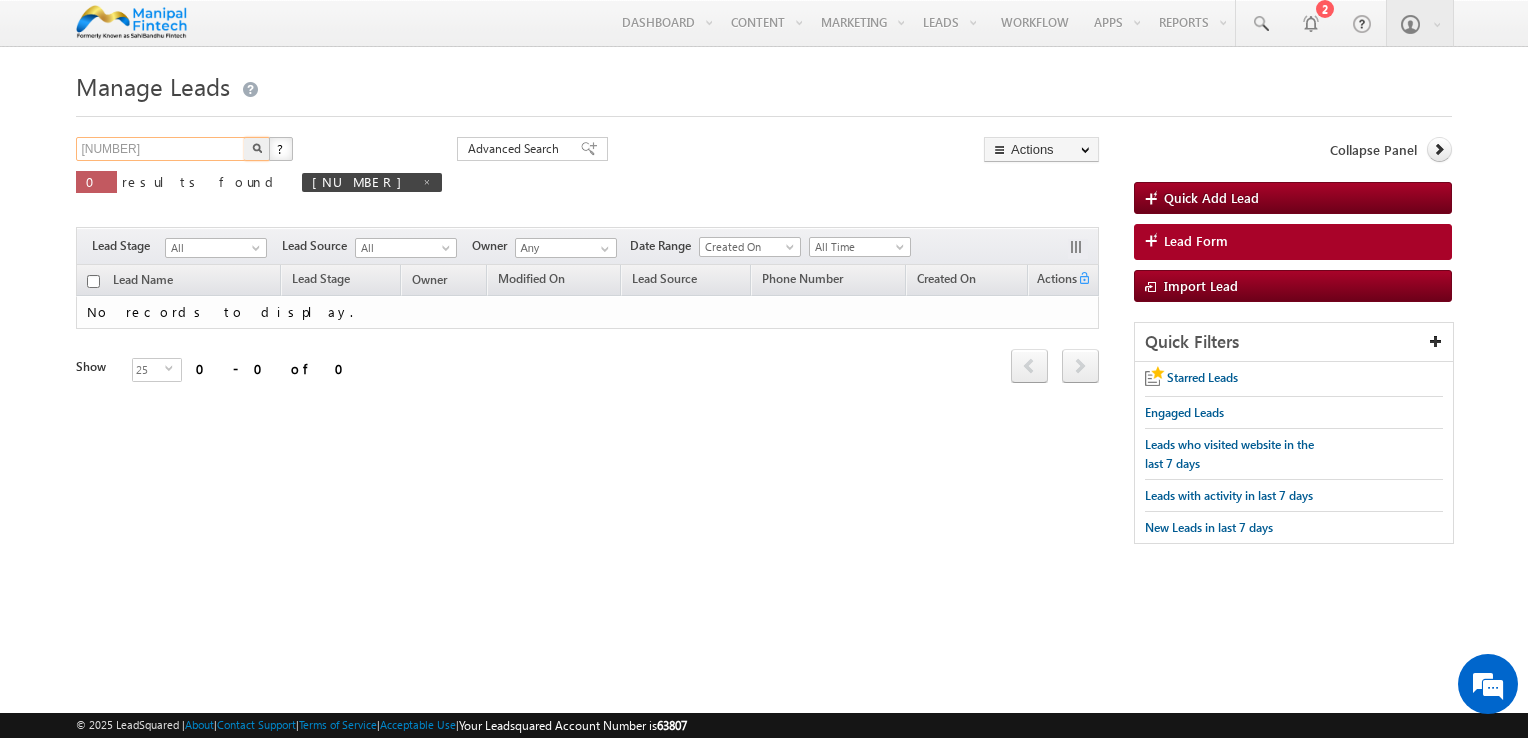 type on "9651215264" 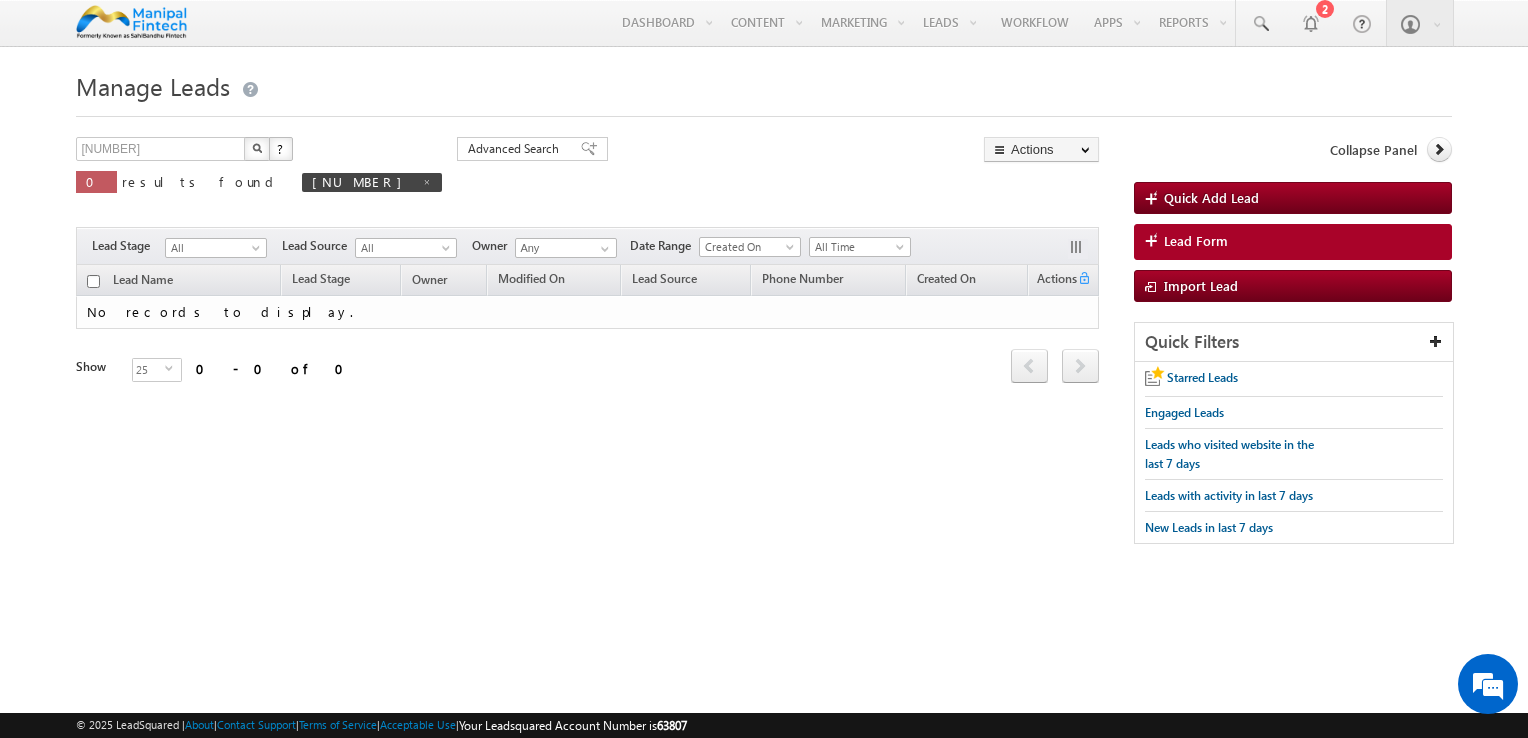 click at bounding box center (257, 148) 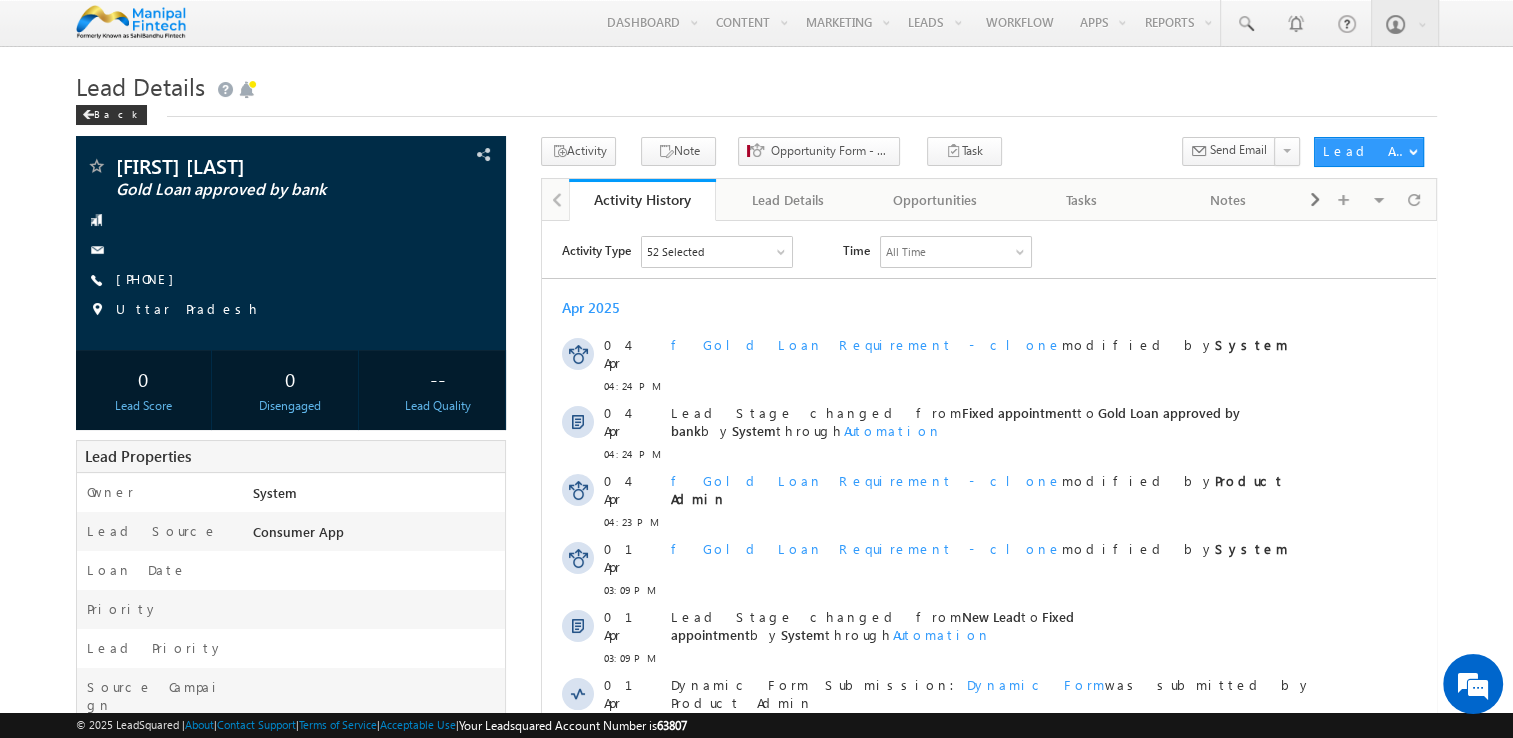 scroll, scrollTop: 0, scrollLeft: 0, axis: both 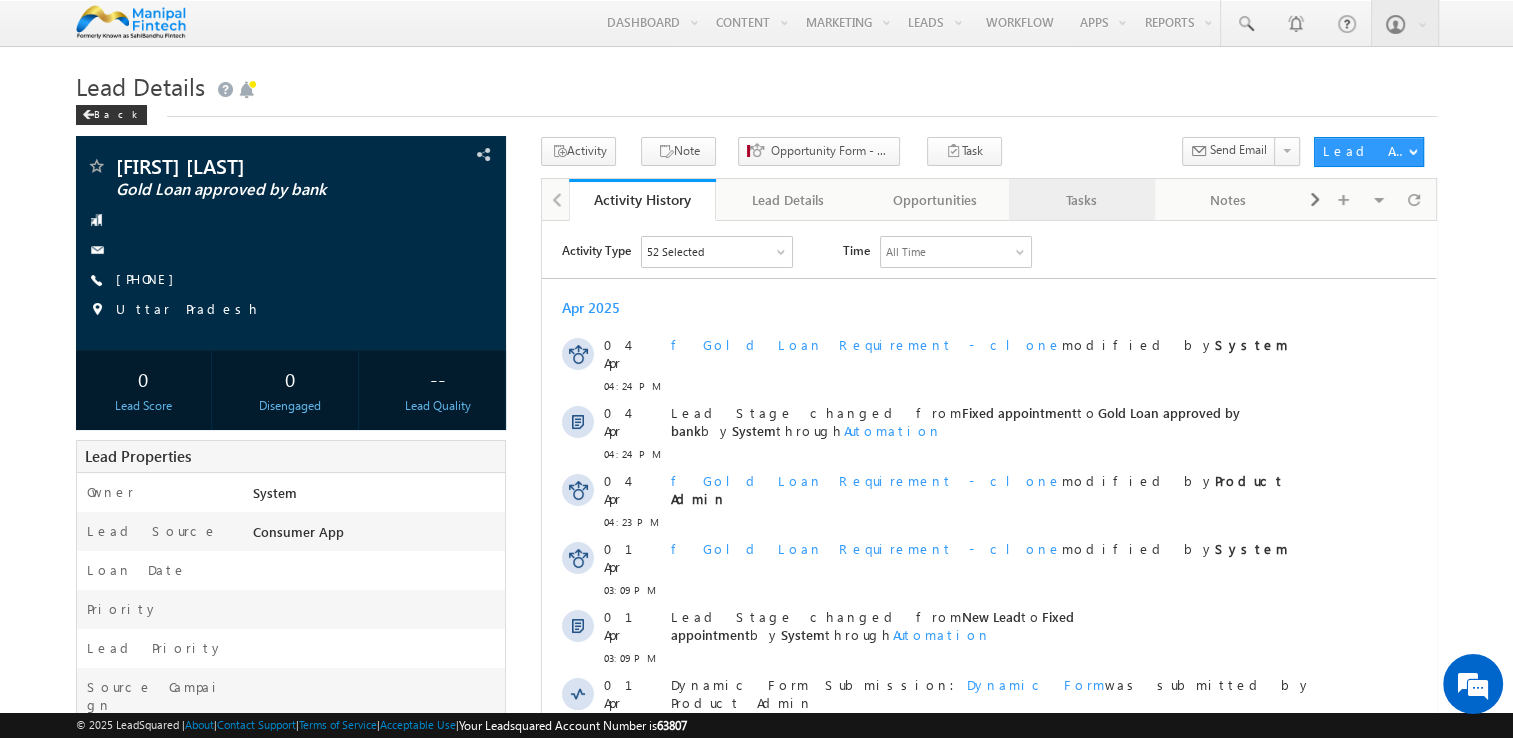 click on "Tasks" at bounding box center (1081, 200) 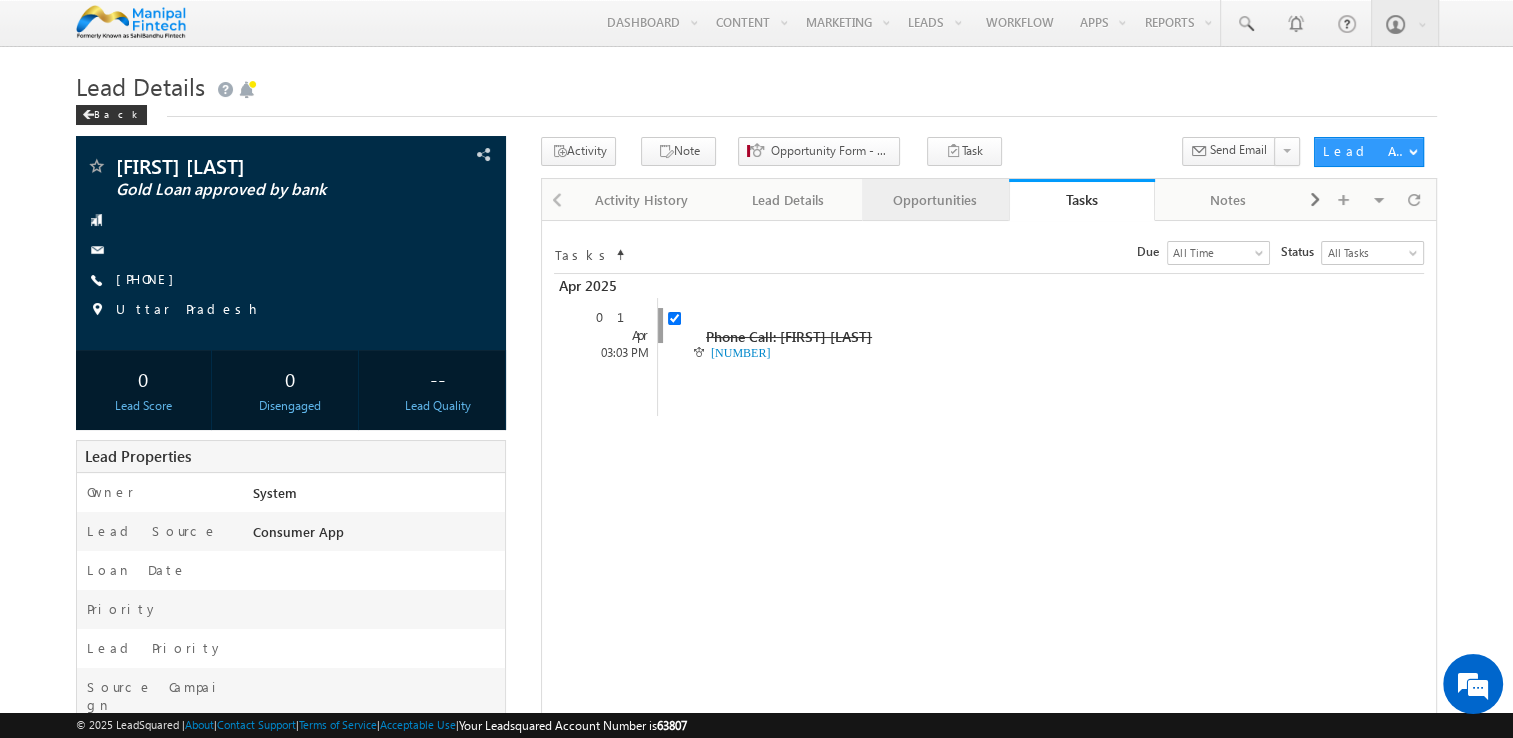 click on "Opportunities" at bounding box center (935, 200) 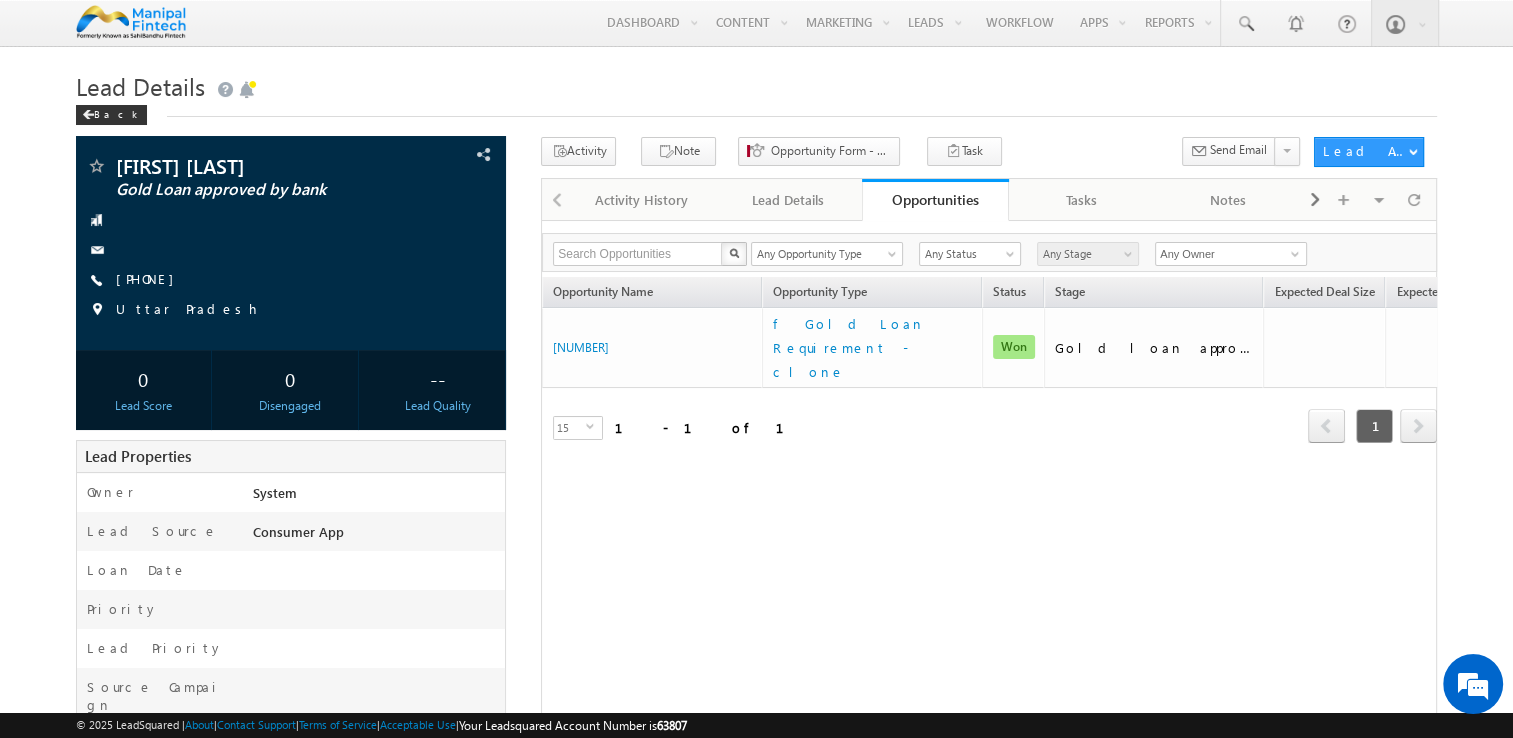 scroll, scrollTop: 0, scrollLeft: 0, axis: both 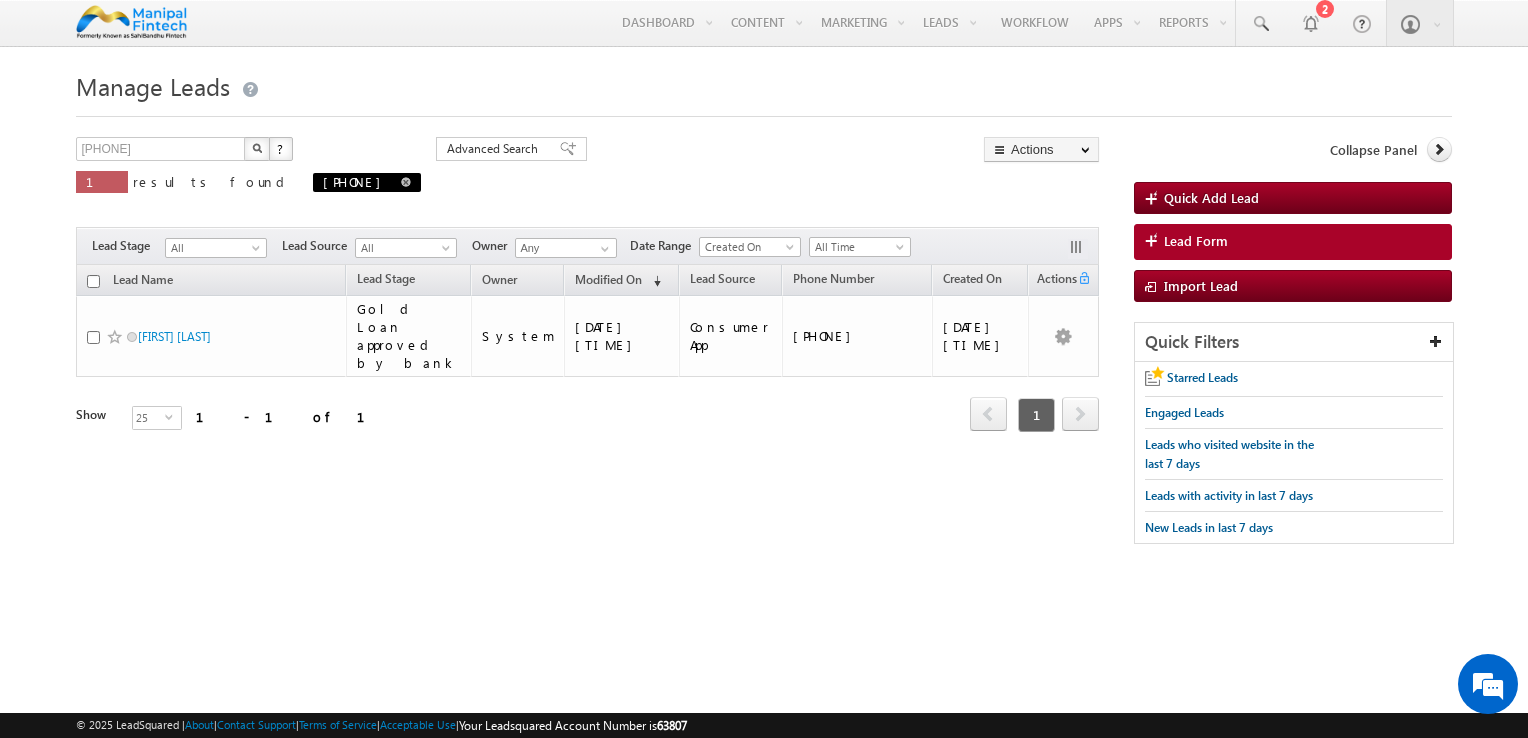 click at bounding box center (406, 182) 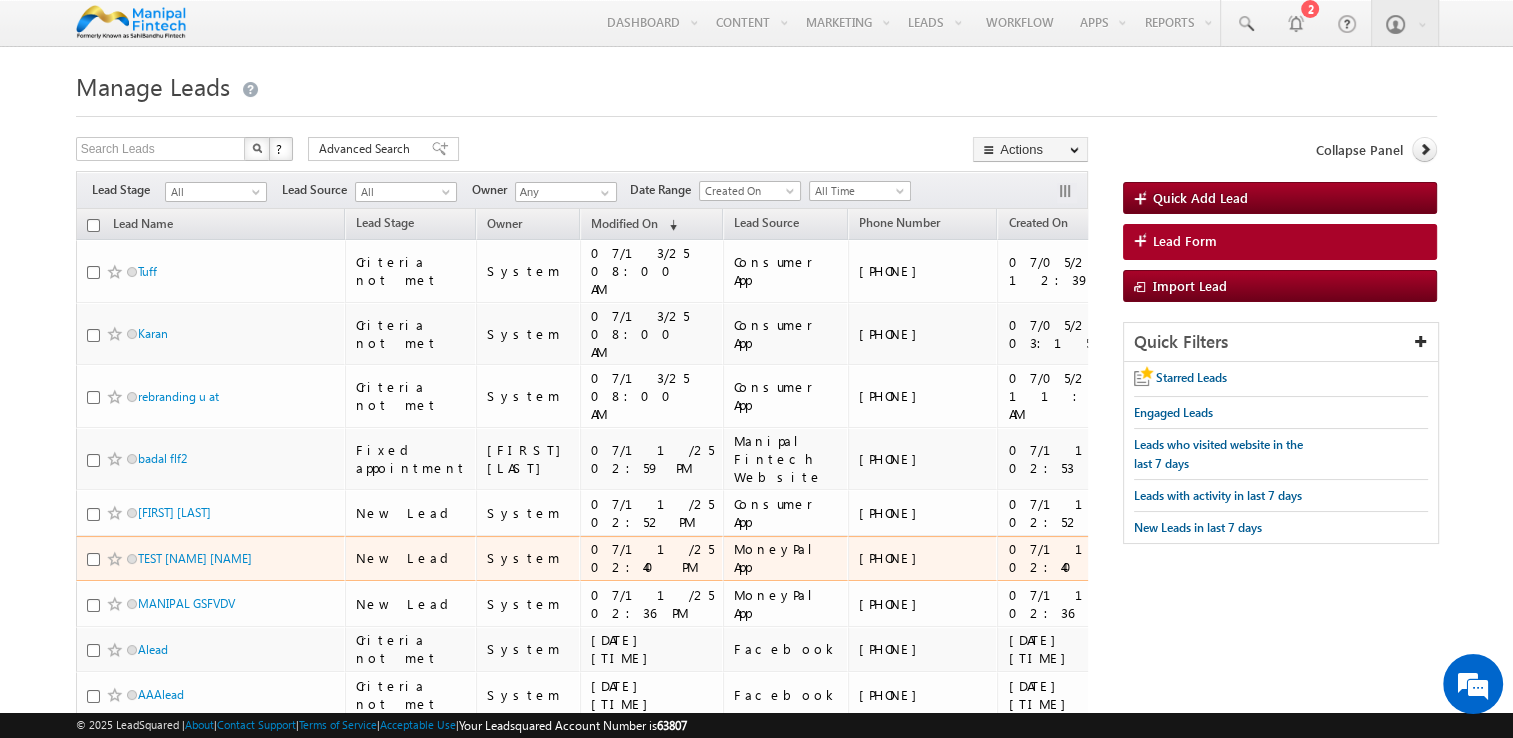 scroll, scrollTop: 0, scrollLeft: 0, axis: both 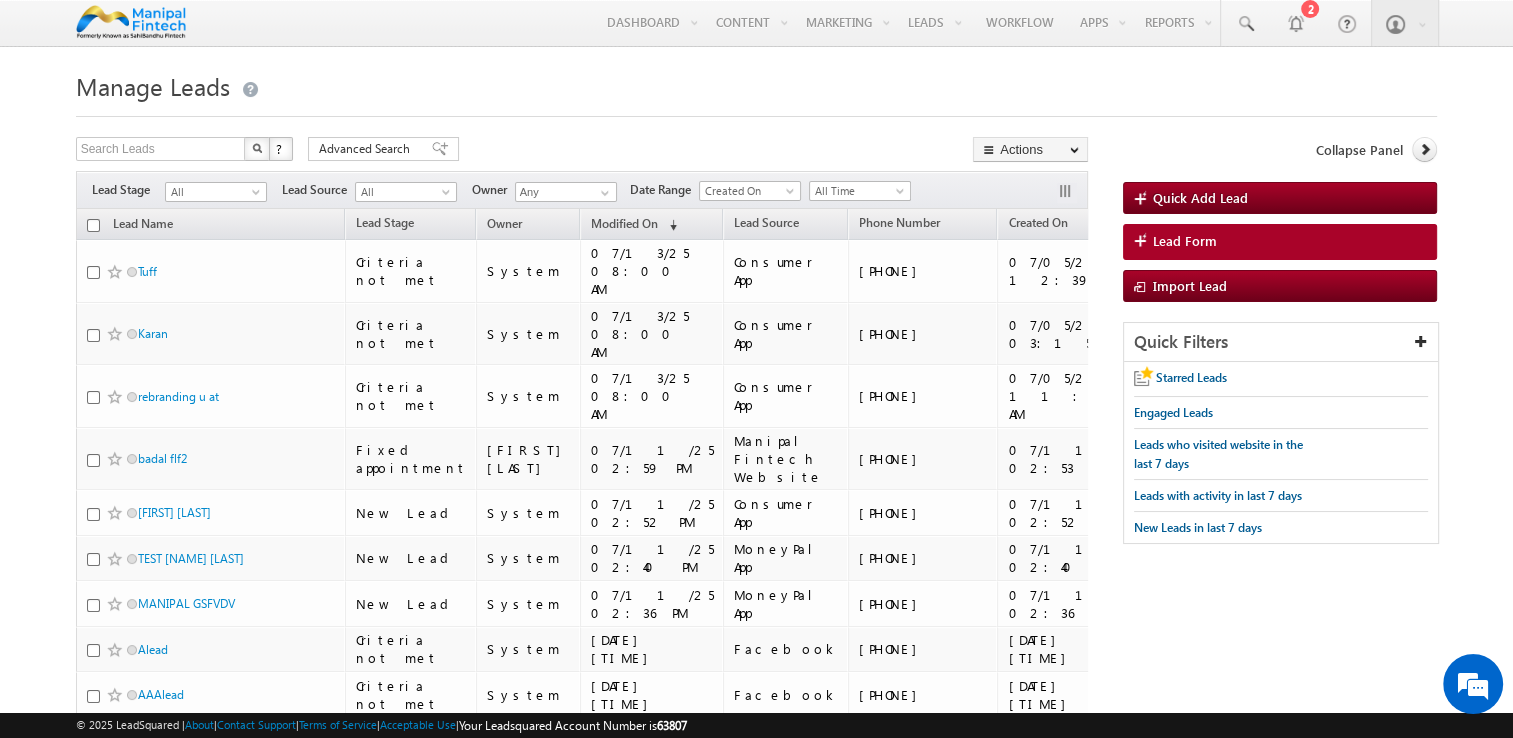 click at bounding box center (257, 149) 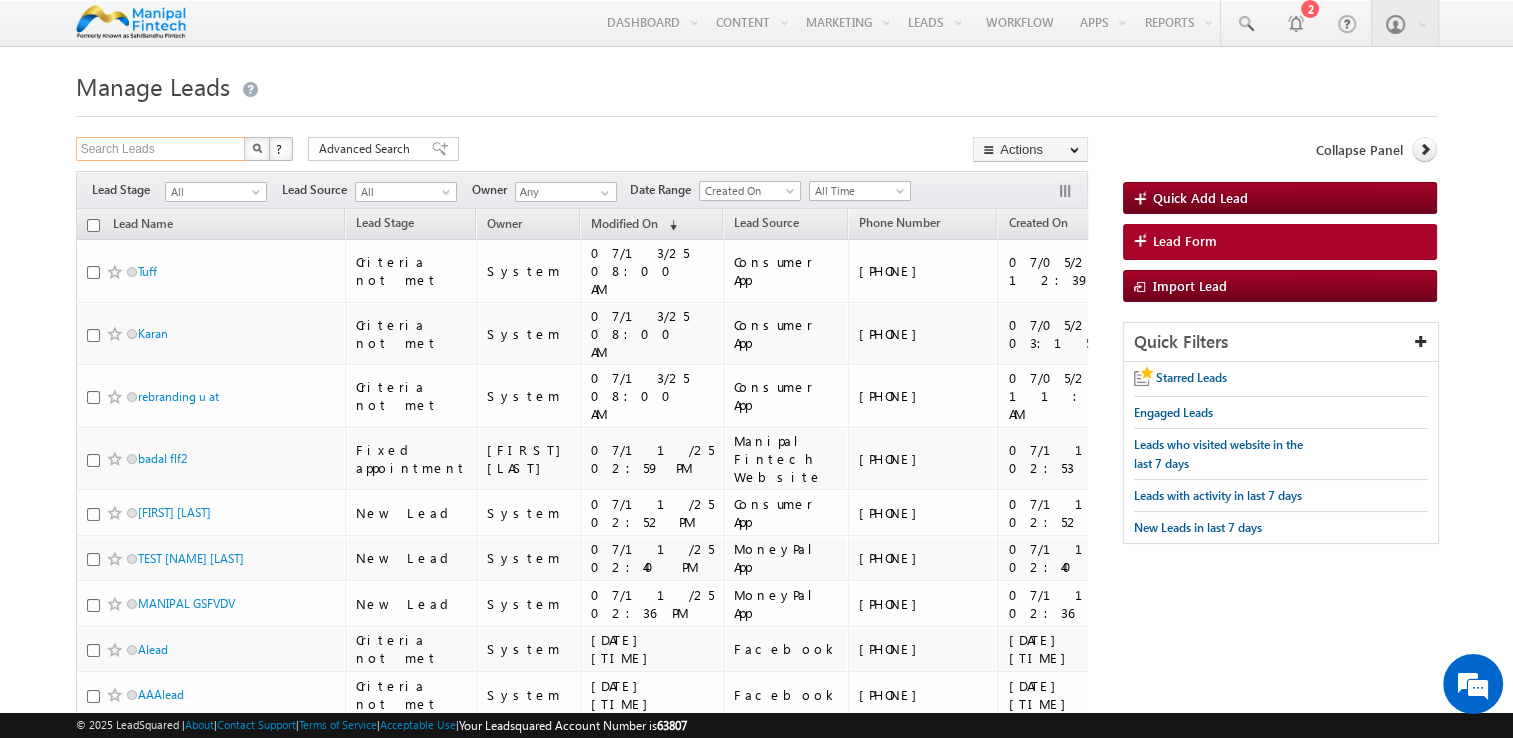 type 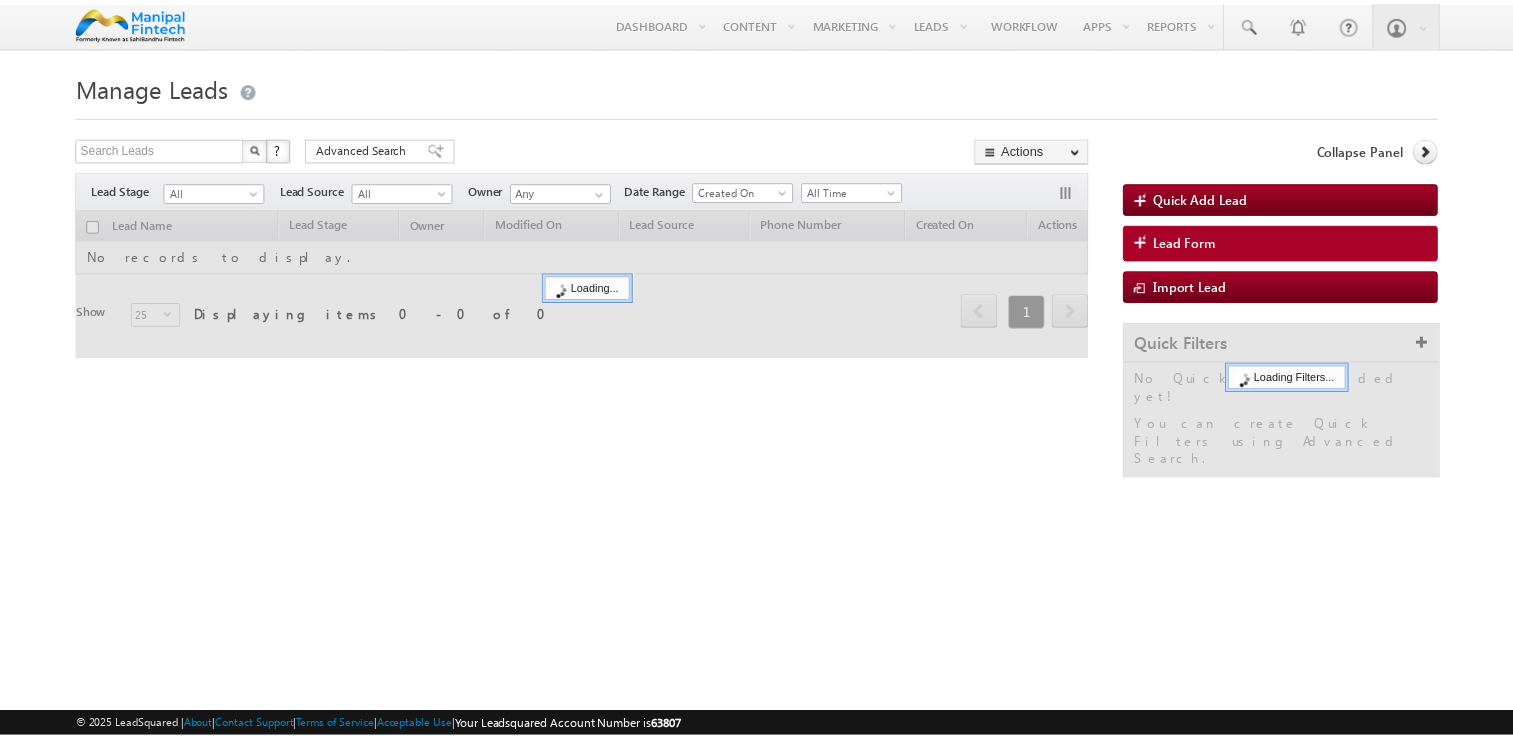 scroll, scrollTop: 0, scrollLeft: 0, axis: both 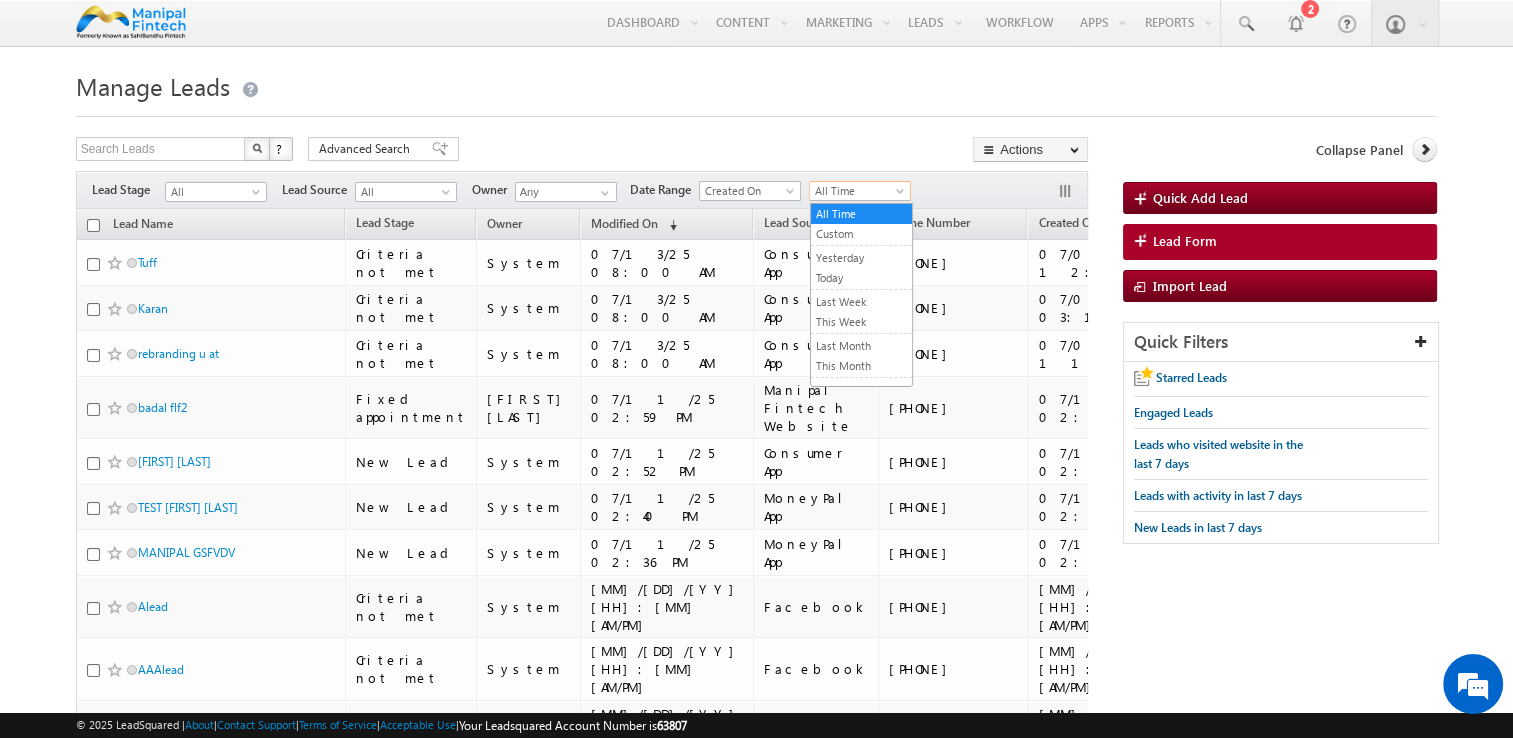 click on "All Time" at bounding box center [857, 191] 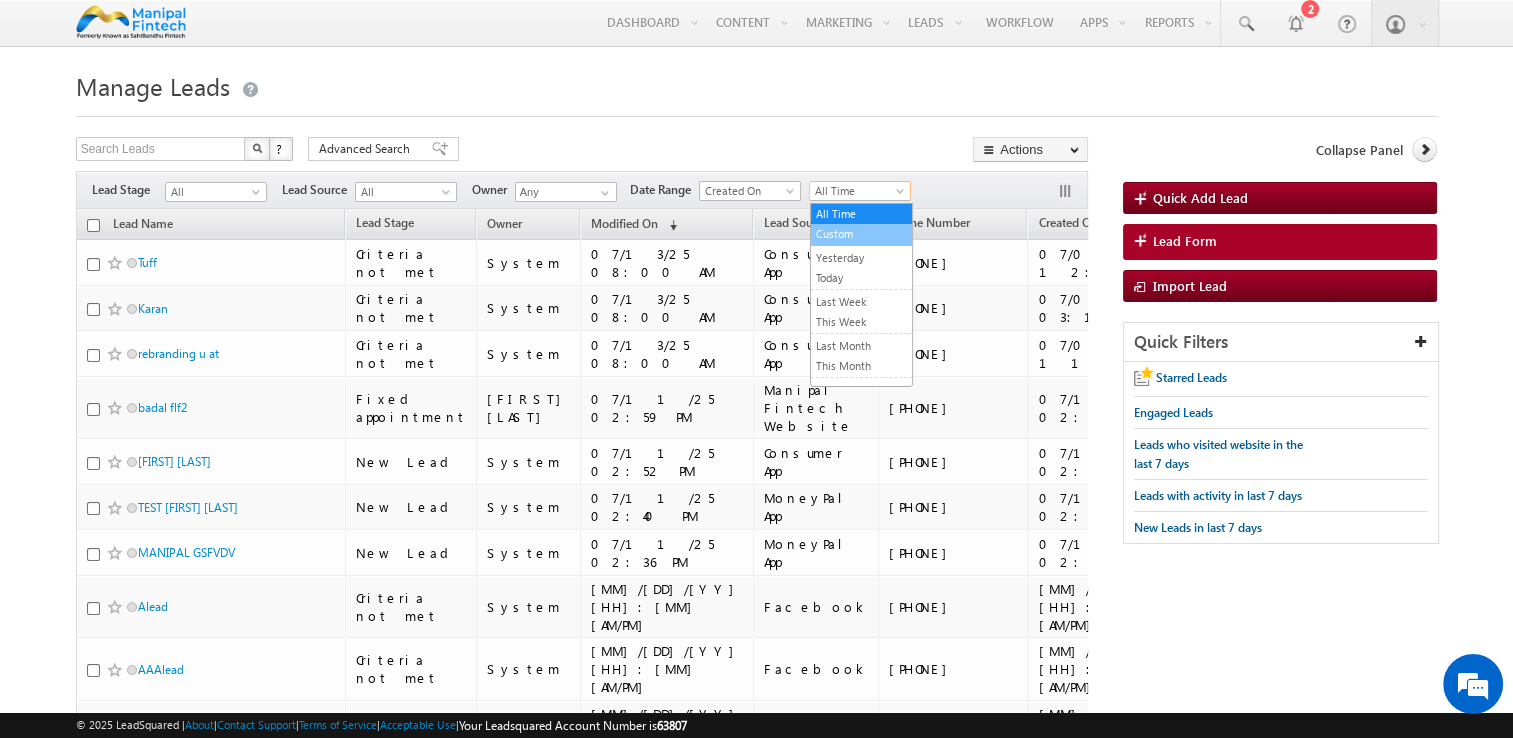 click on "Custom" at bounding box center (861, 234) 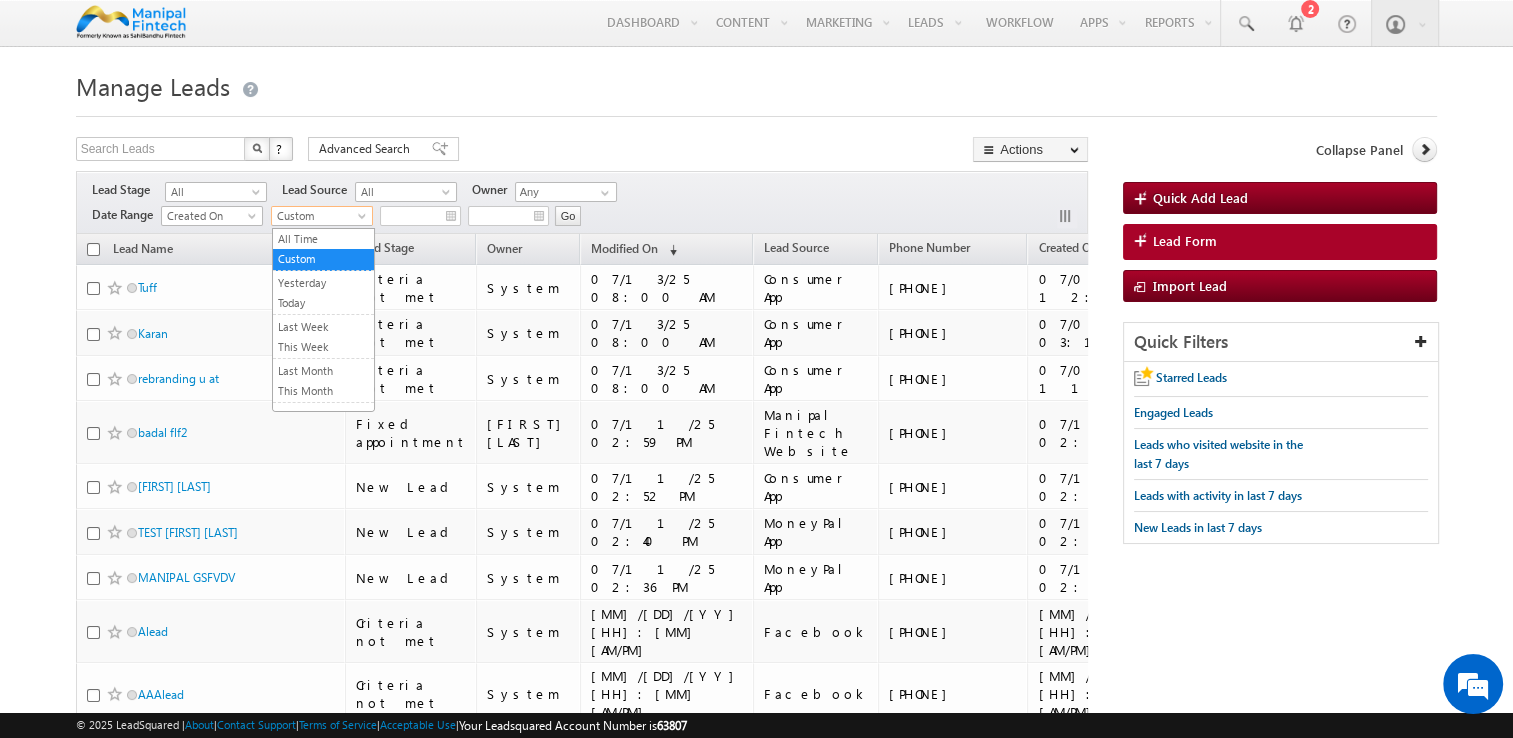 click at bounding box center (364, 220) 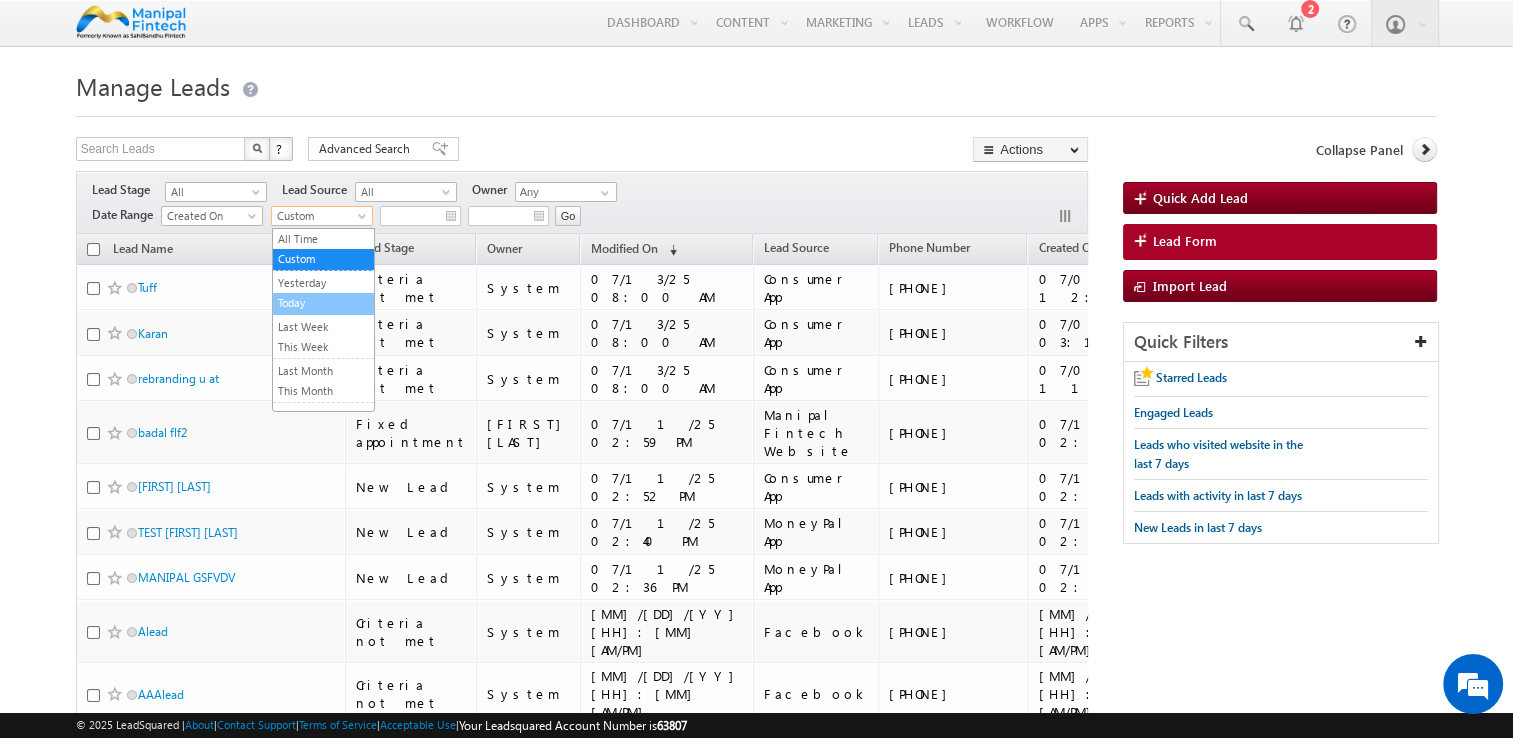 click on "Today" at bounding box center (323, 303) 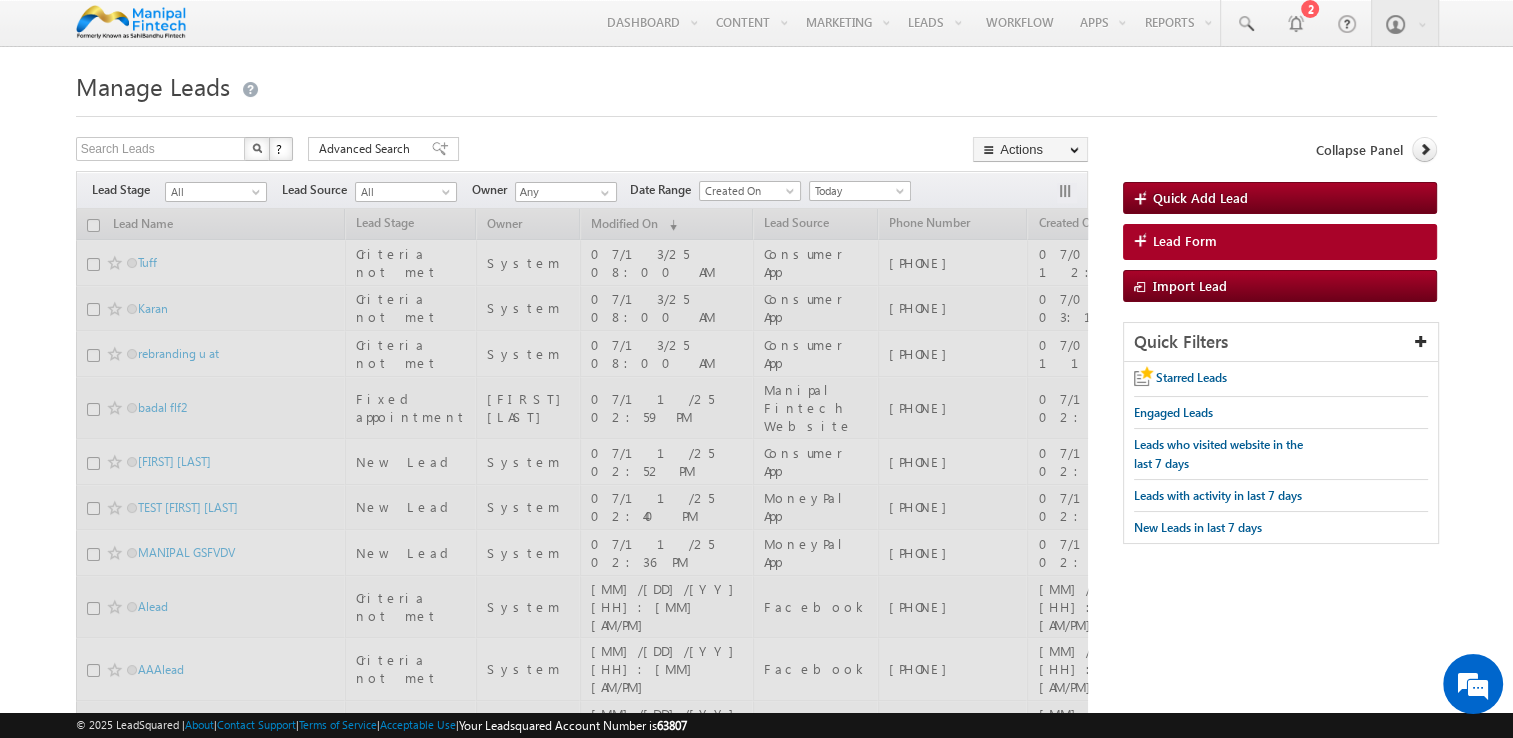 scroll, scrollTop: 0, scrollLeft: 0, axis: both 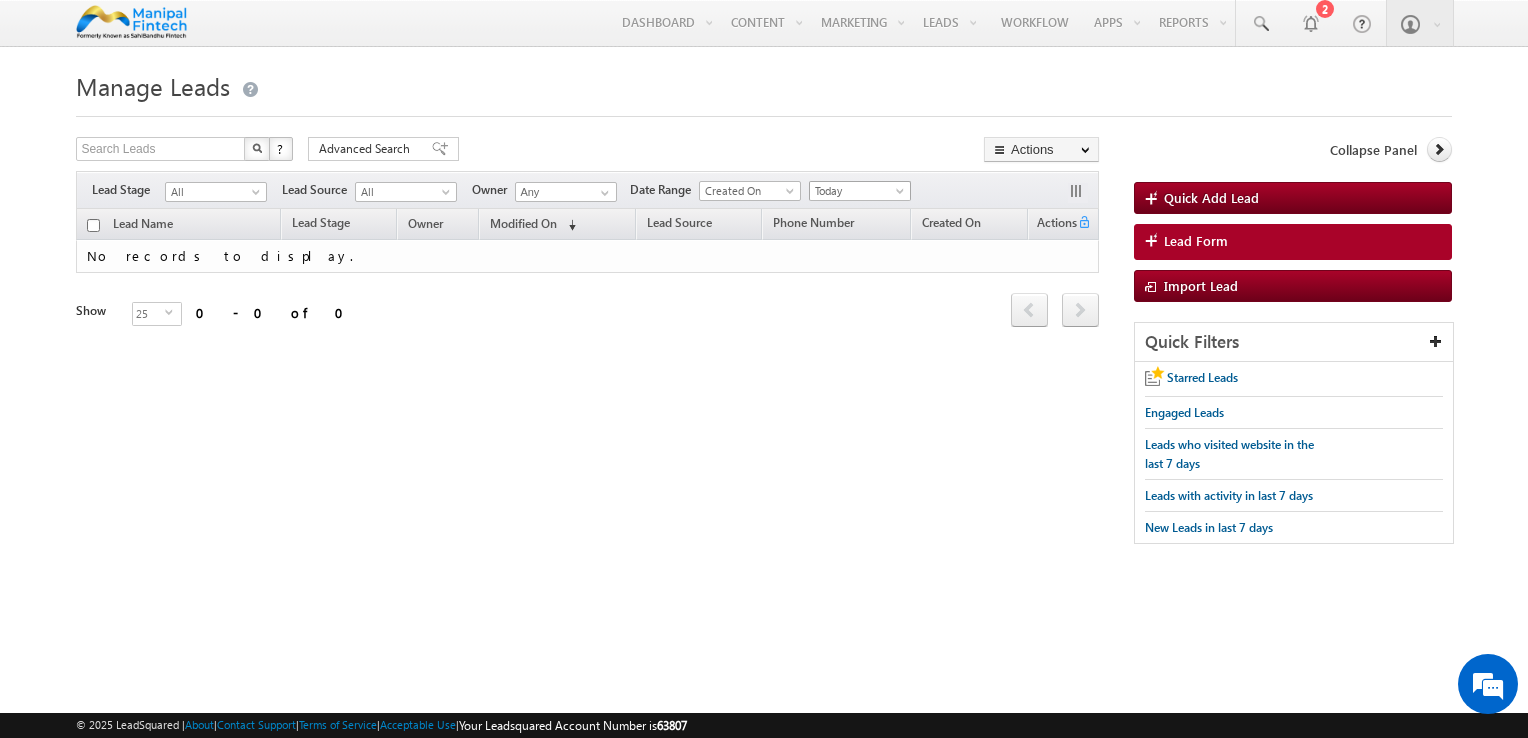 click on "Today" at bounding box center (857, 191) 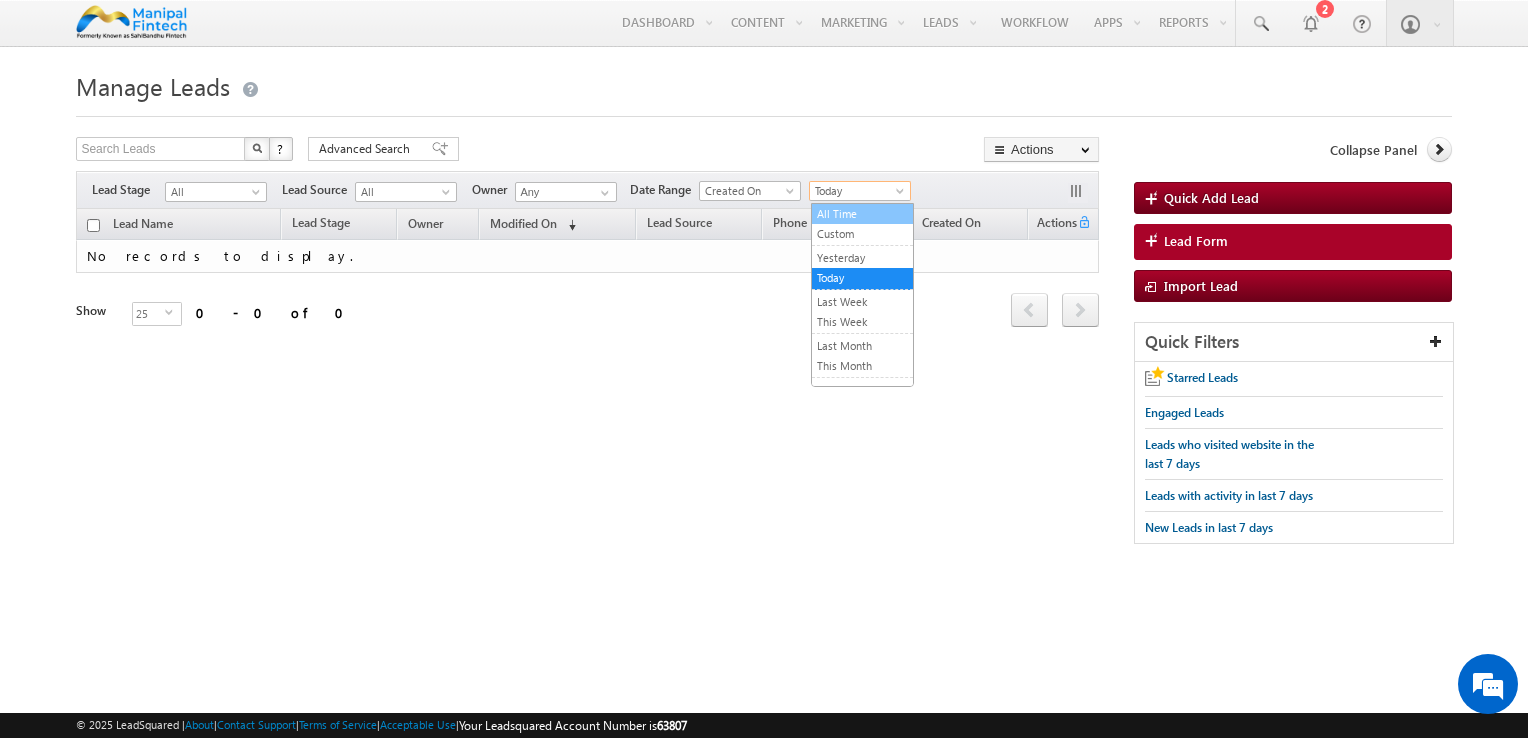 click on "All Time" at bounding box center (862, 214) 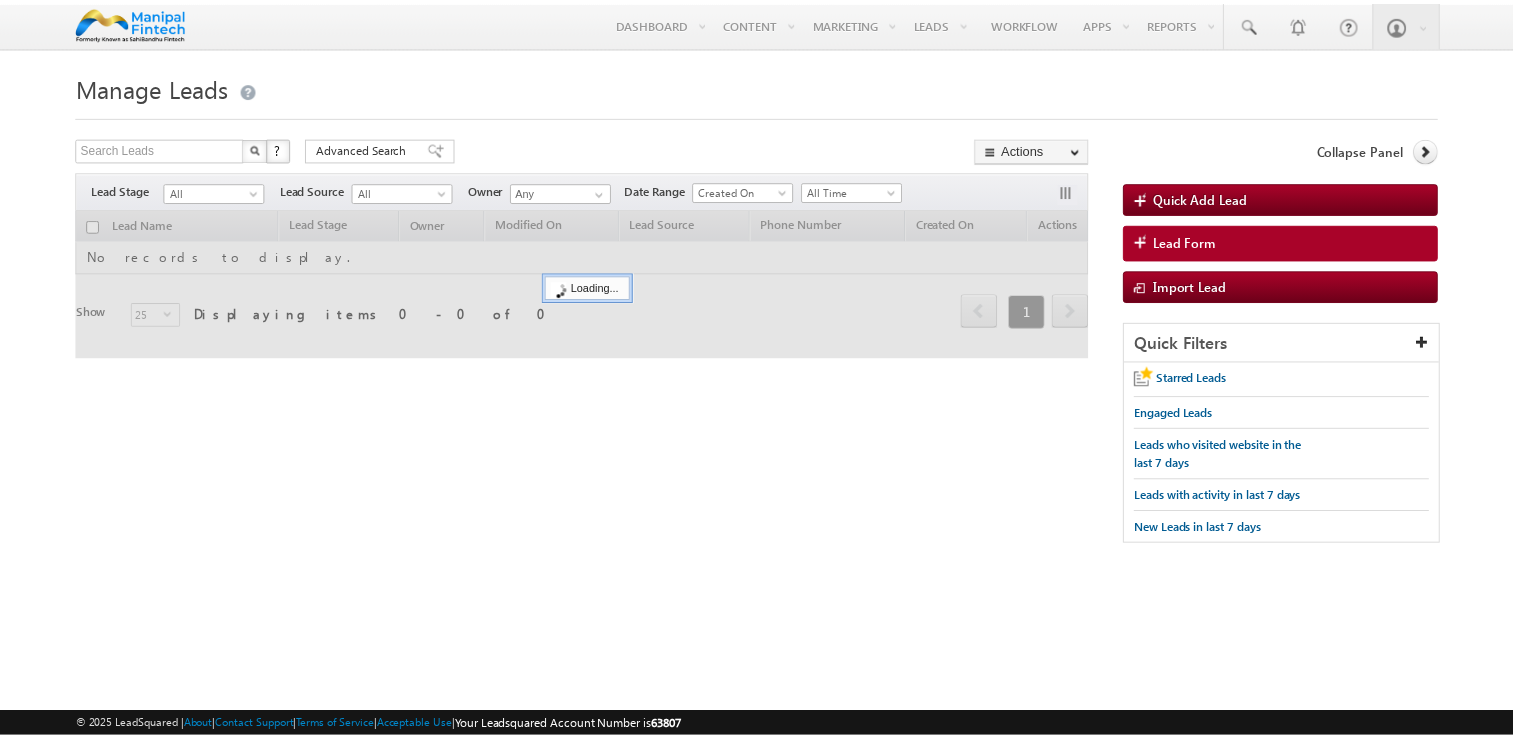 scroll, scrollTop: 0, scrollLeft: 0, axis: both 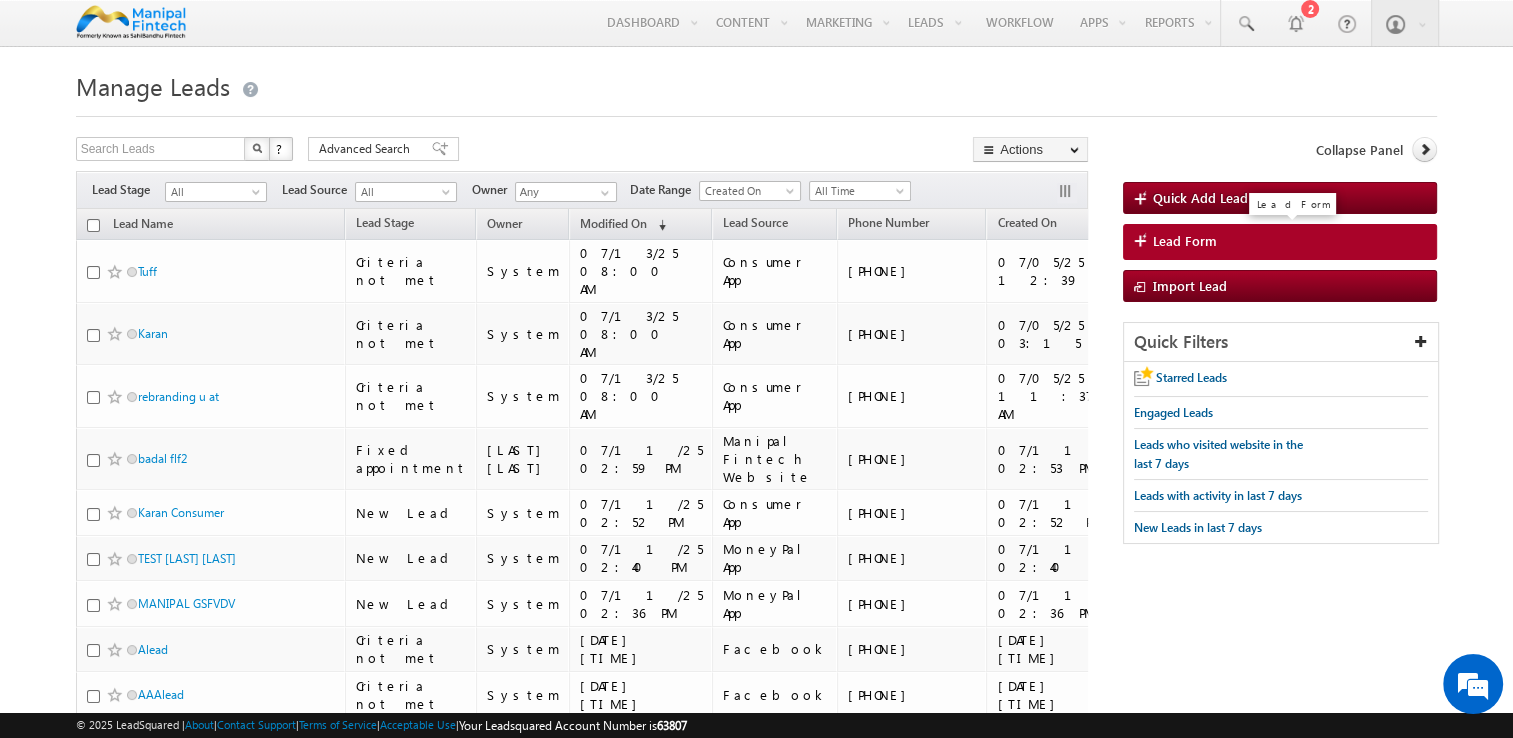 click on "Lead Form" at bounding box center (1185, 241) 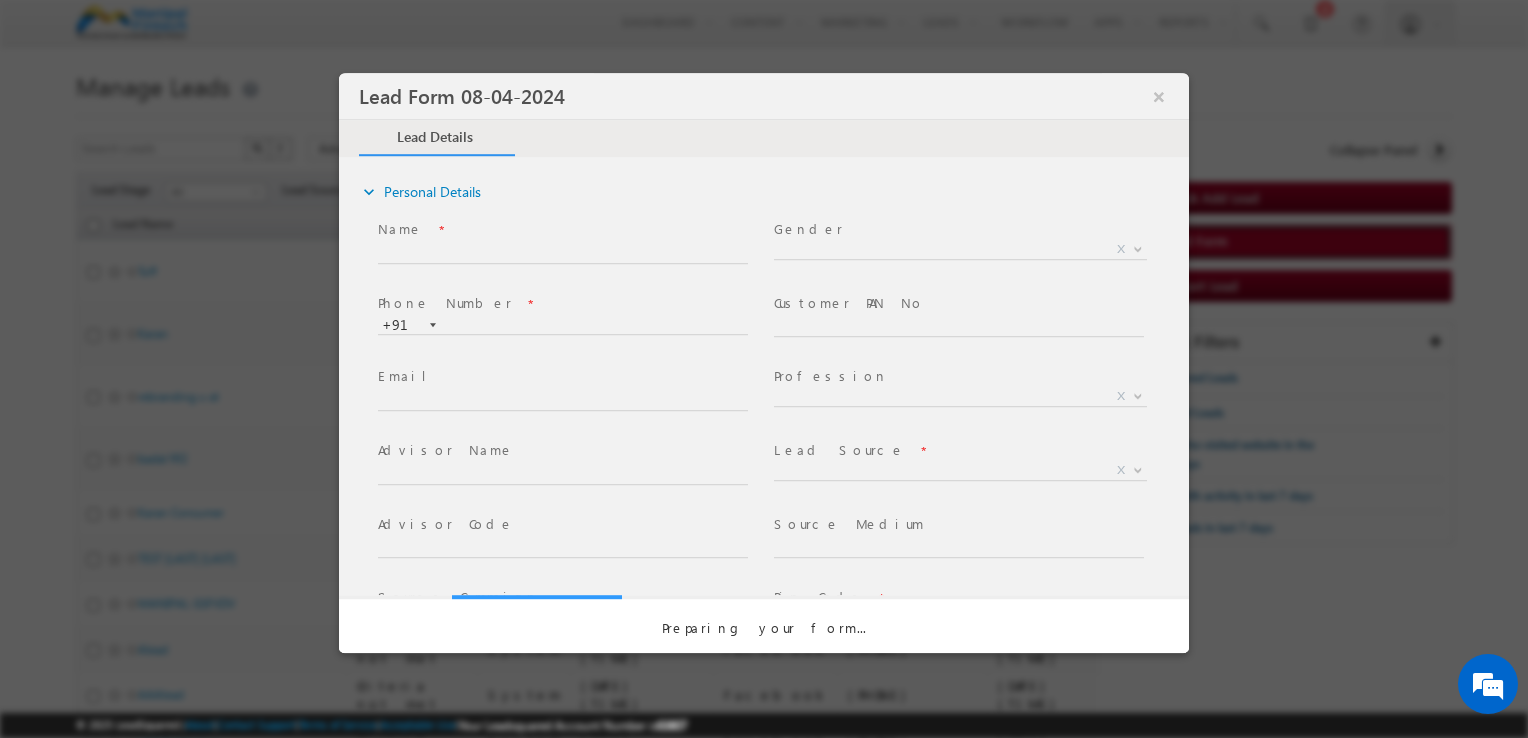 select on "Open" 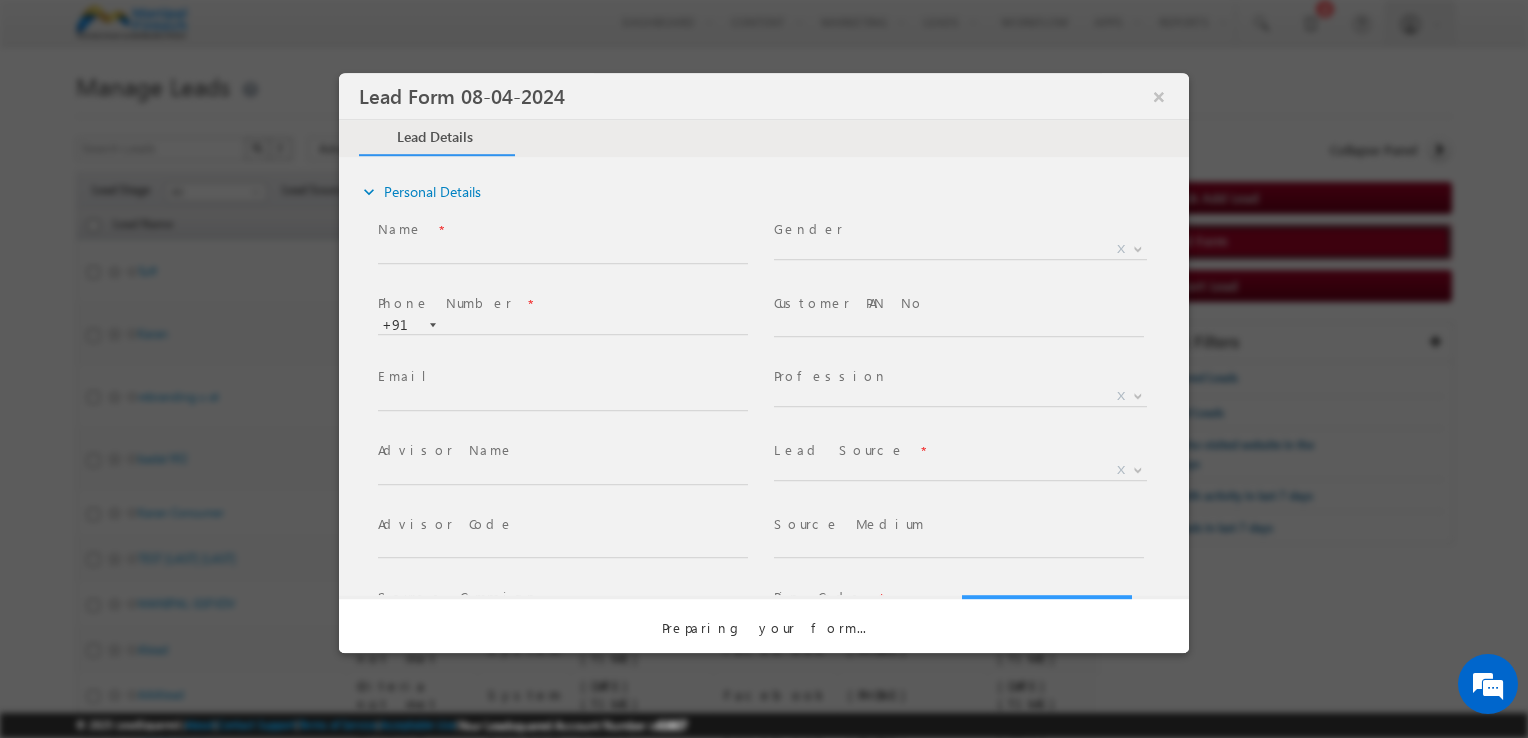 scroll, scrollTop: 0, scrollLeft: 0, axis: both 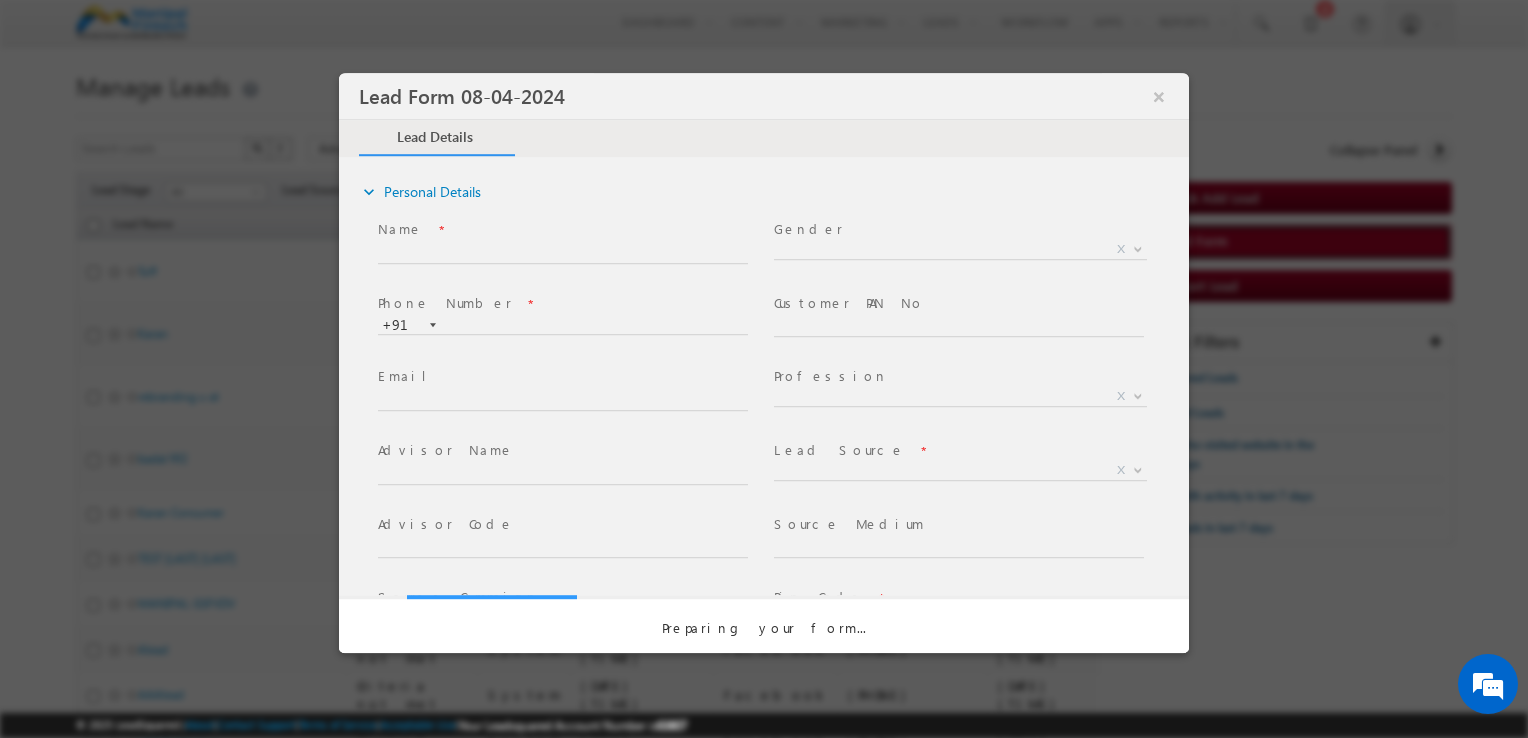 select on "Prospecting" 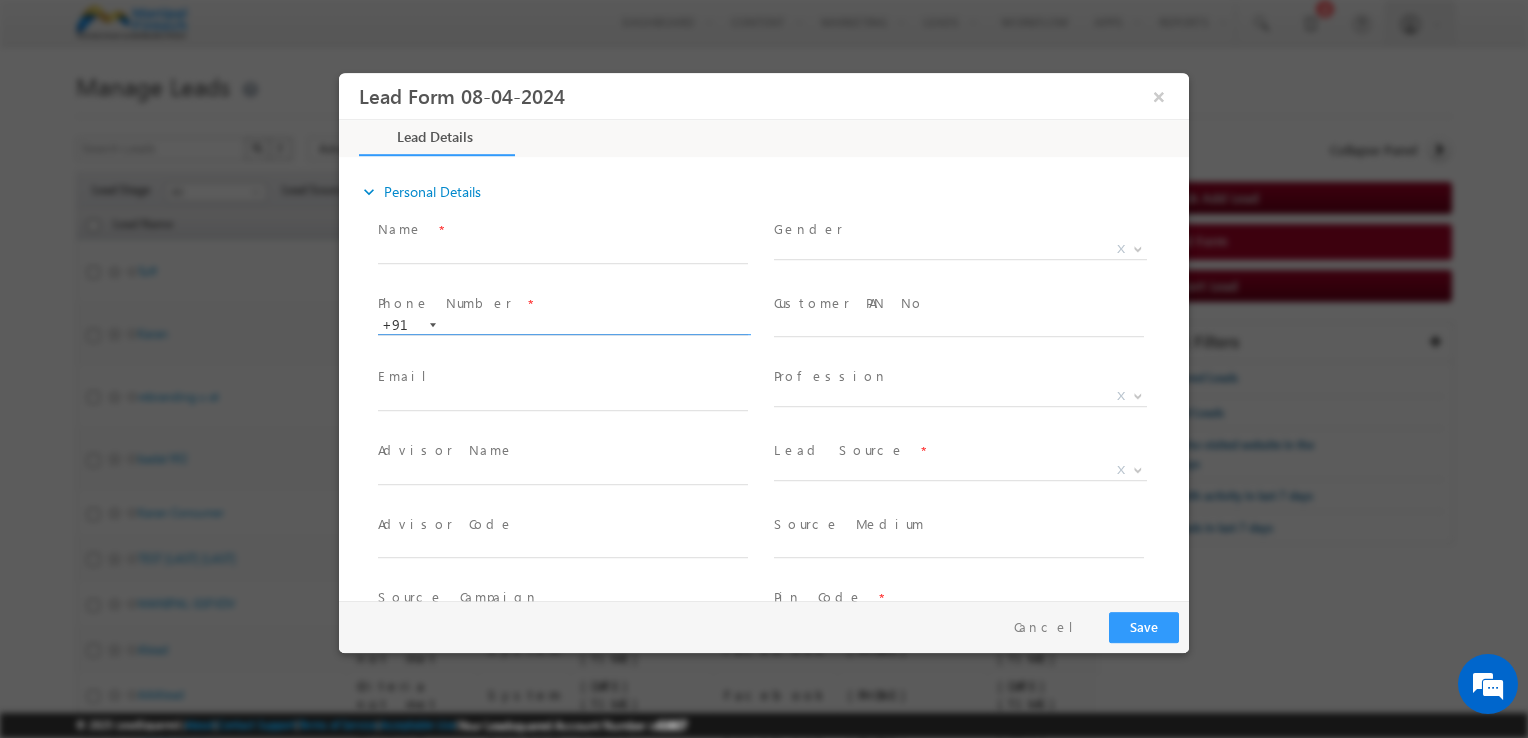 click at bounding box center (563, 326) 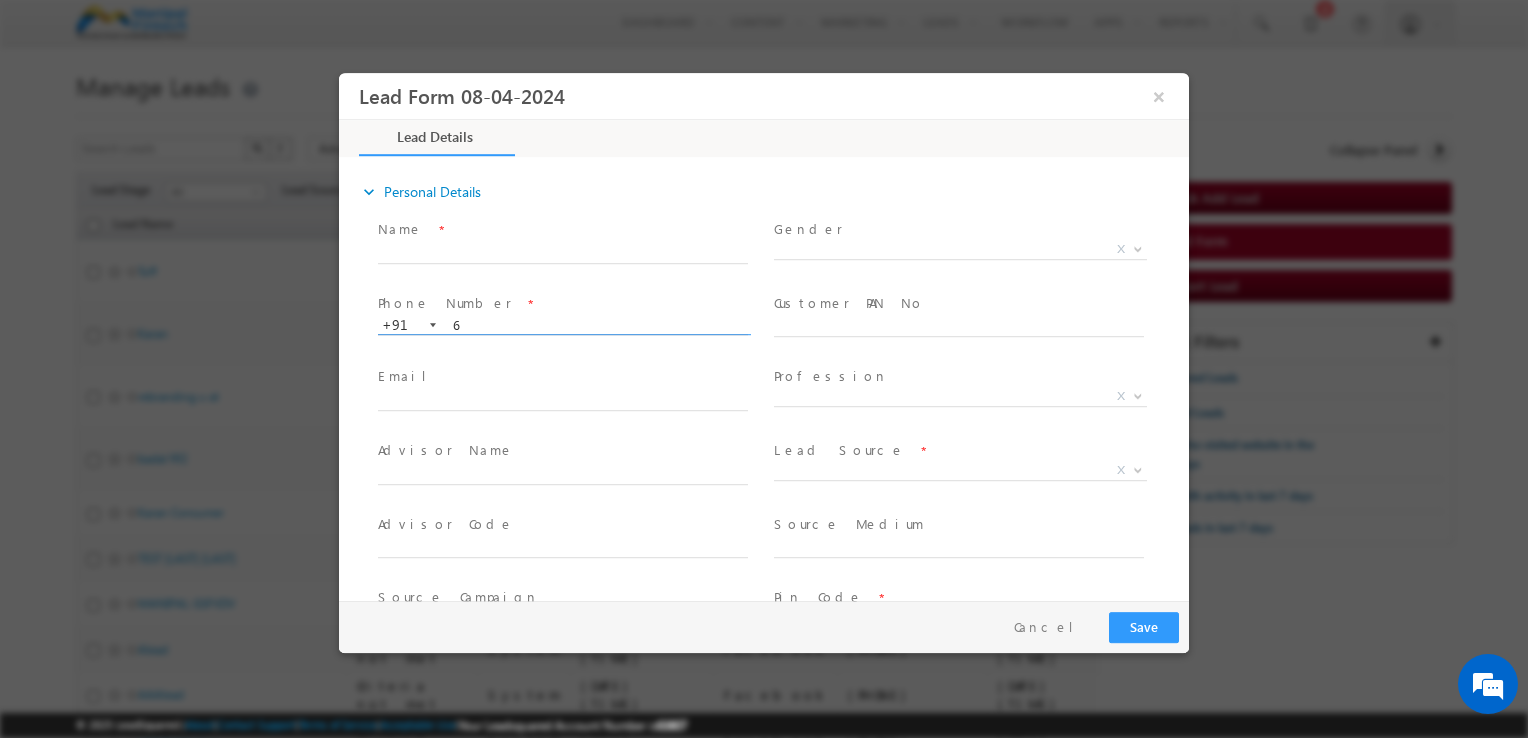 type on "63" 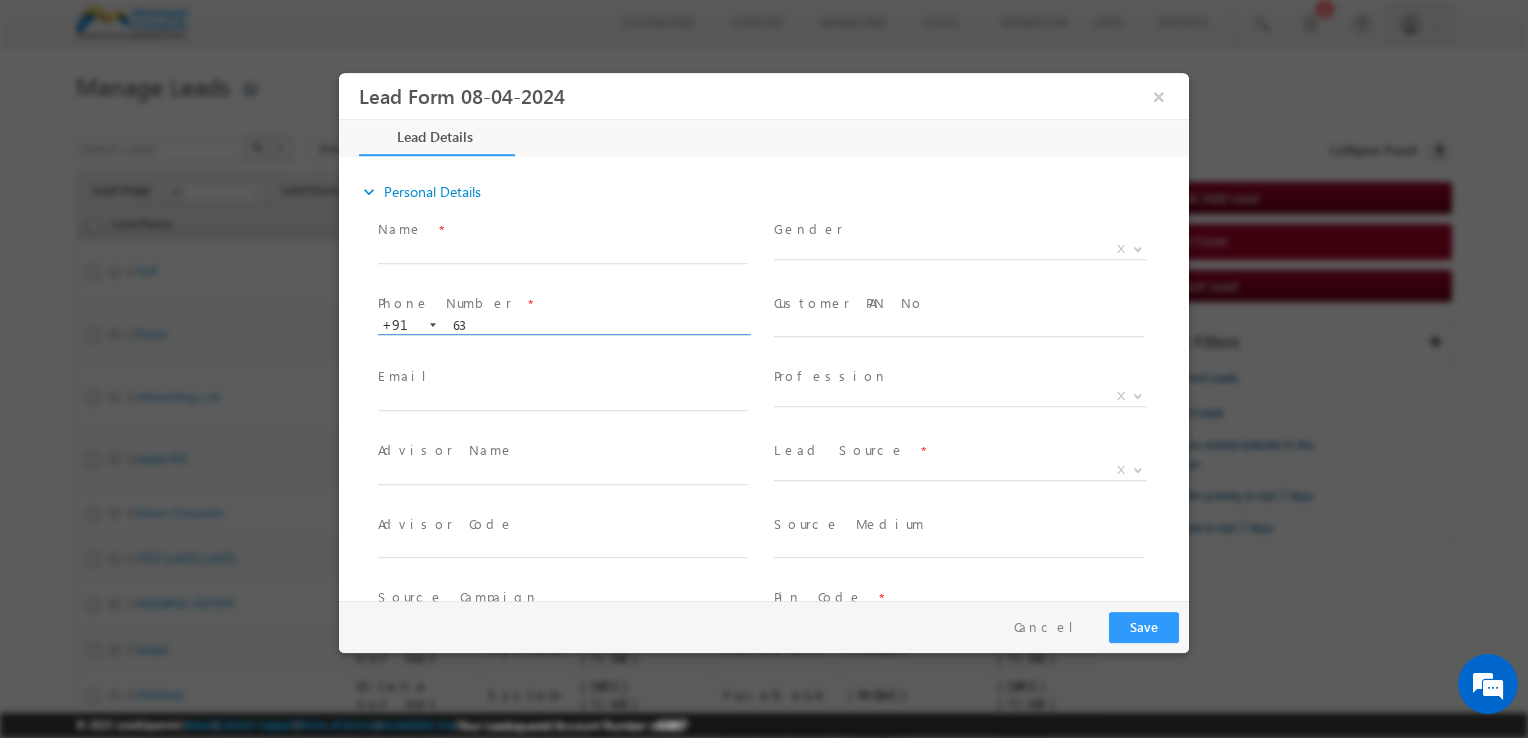 type on "07/14/25 10:31 AM" 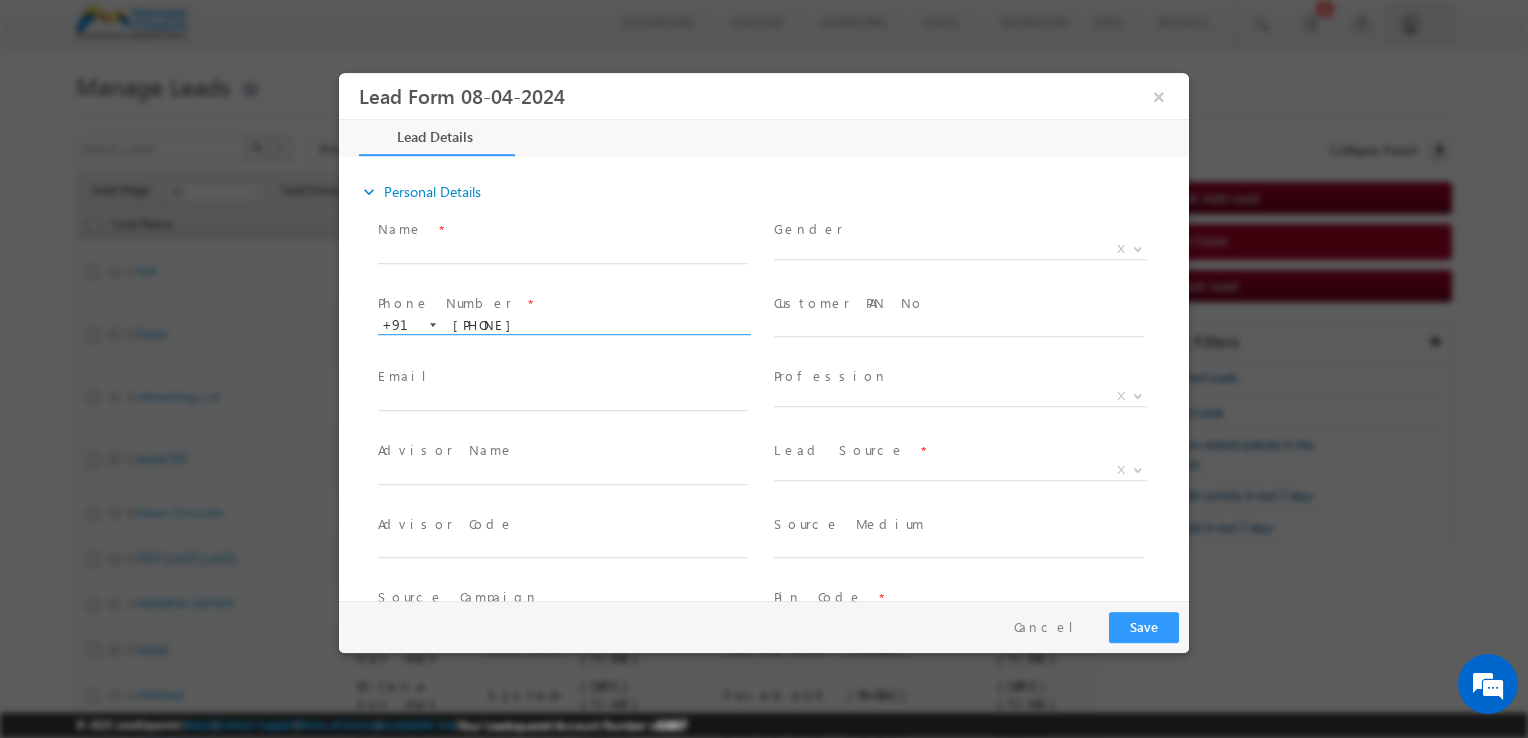 type on "6366935305" 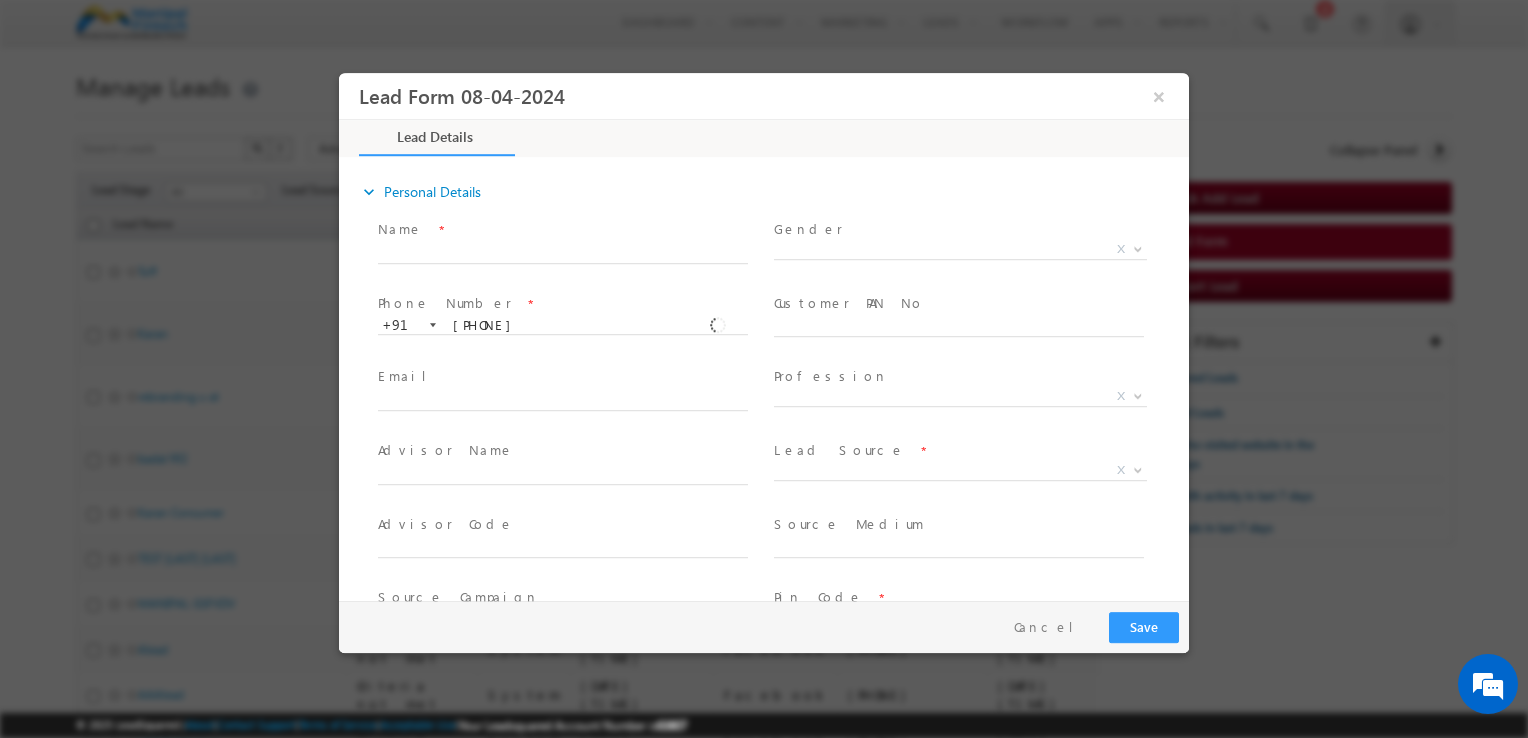 click on "Email
*" at bounding box center [562, 377] 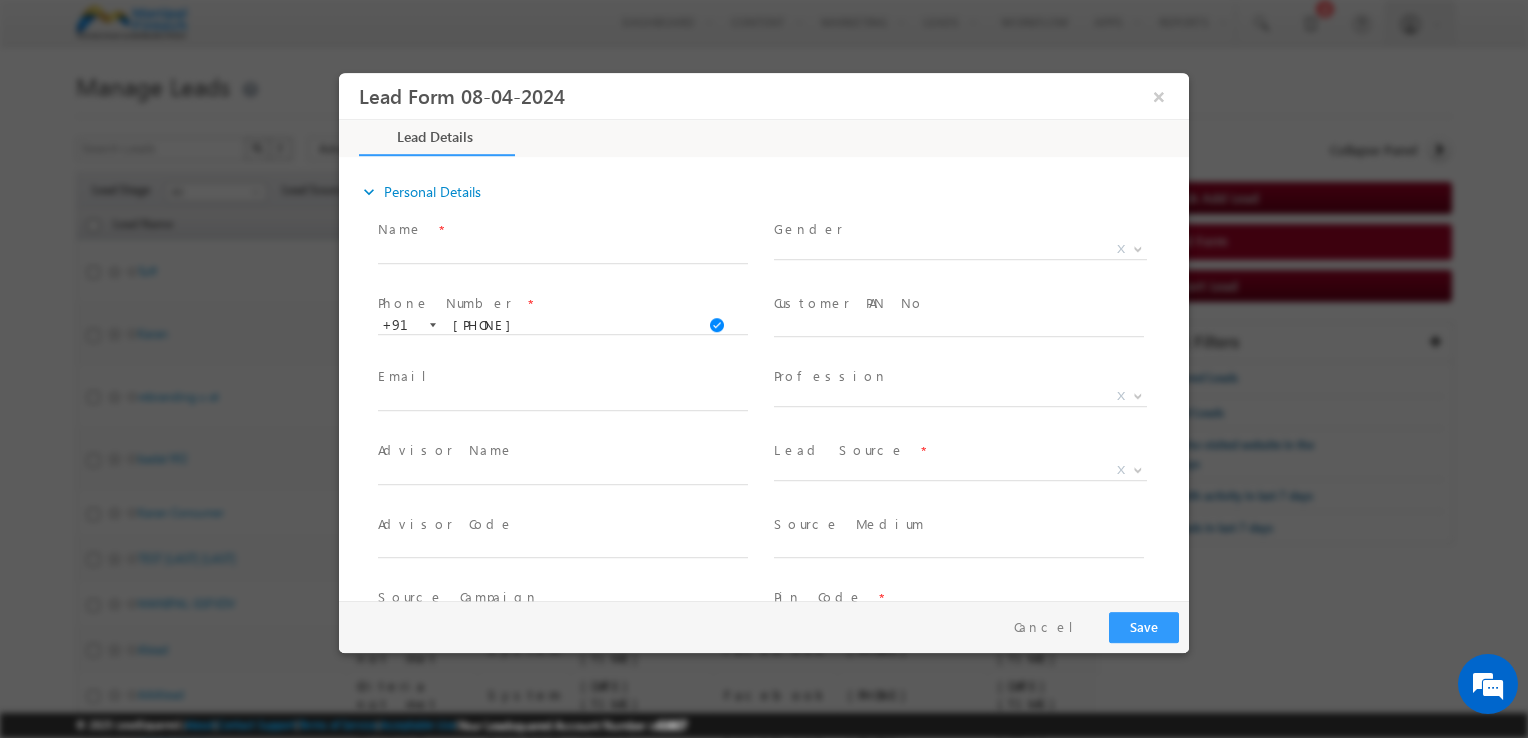 scroll, scrollTop: 0, scrollLeft: 0, axis: both 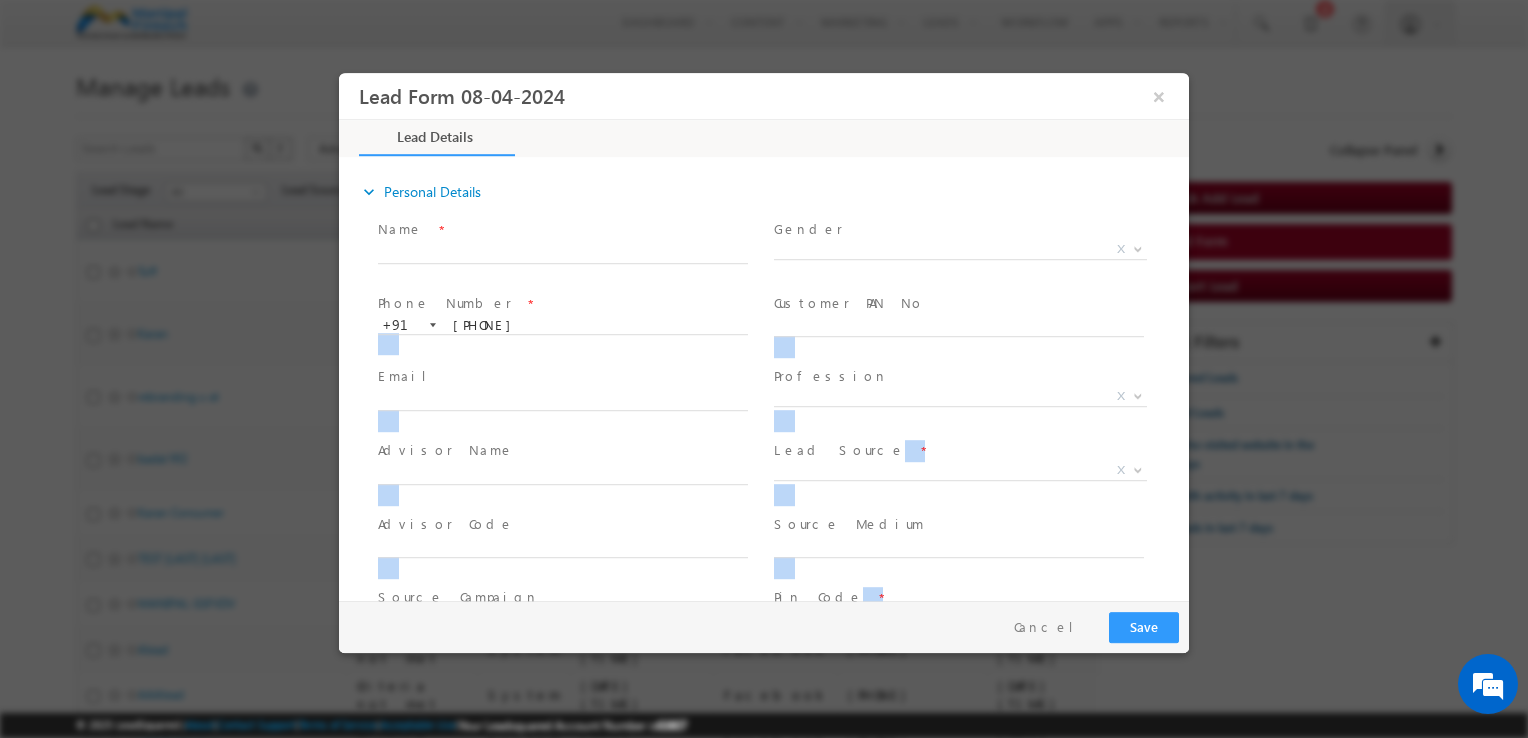 drag, startPoint x: 616, startPoint y: 359, endPoint x: 1049, endPoint y: 767, distance: 594.9395 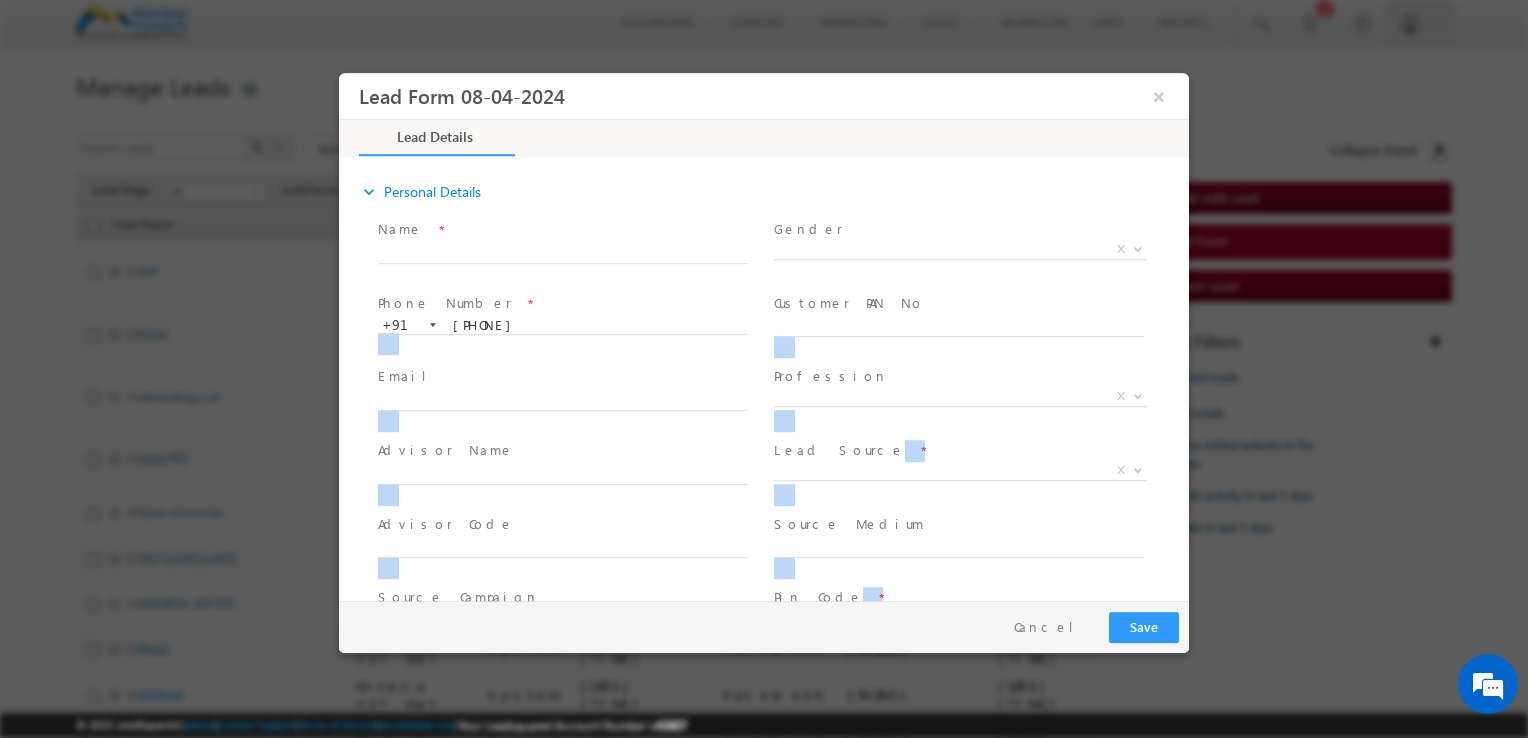 click on "Lead Form 08-04-2024
×
Lead Details" at bounding box center (764, 338) 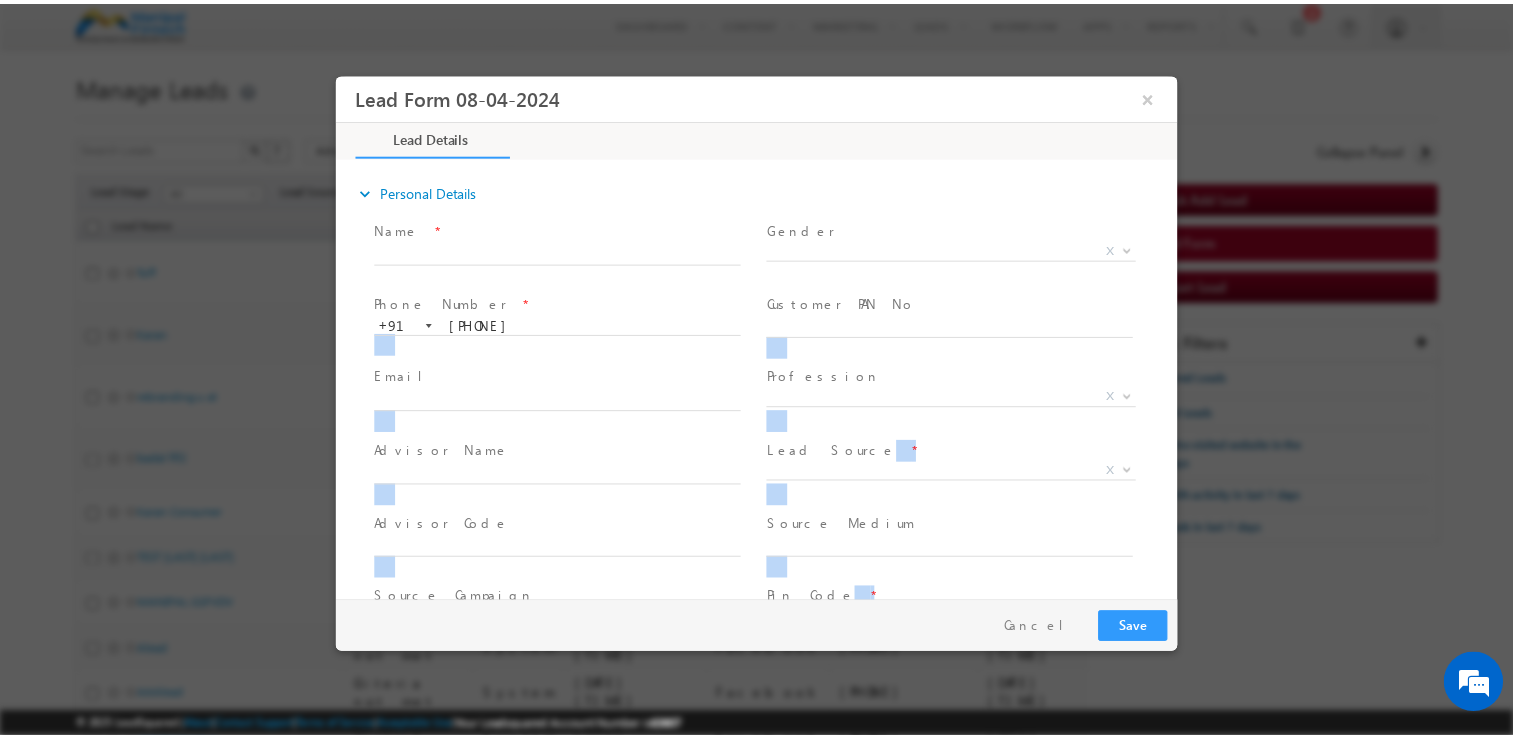 scroll, scrollTop: 822, scrollLeft: 0, axis: vertical 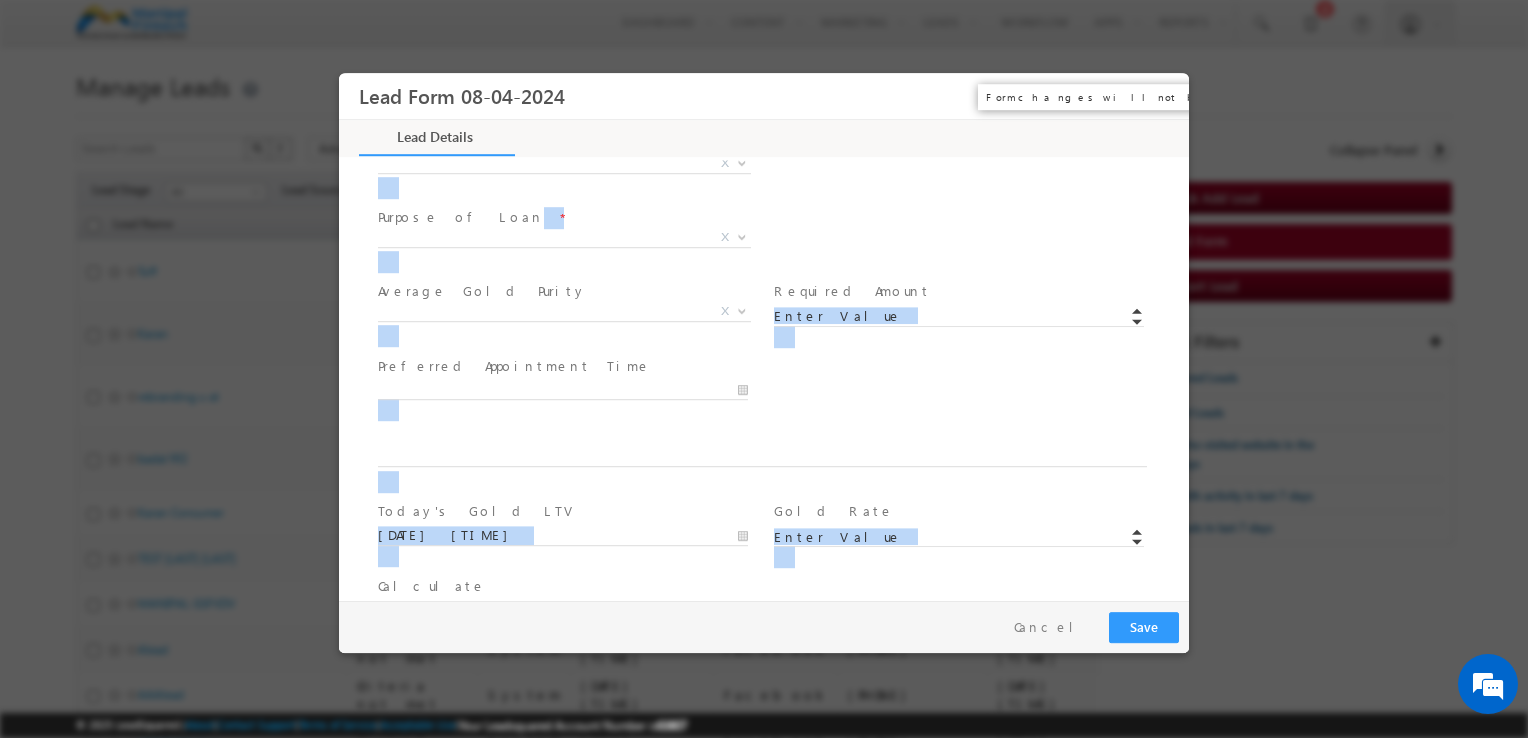 click on "×" at bounding box center (1159, 96) 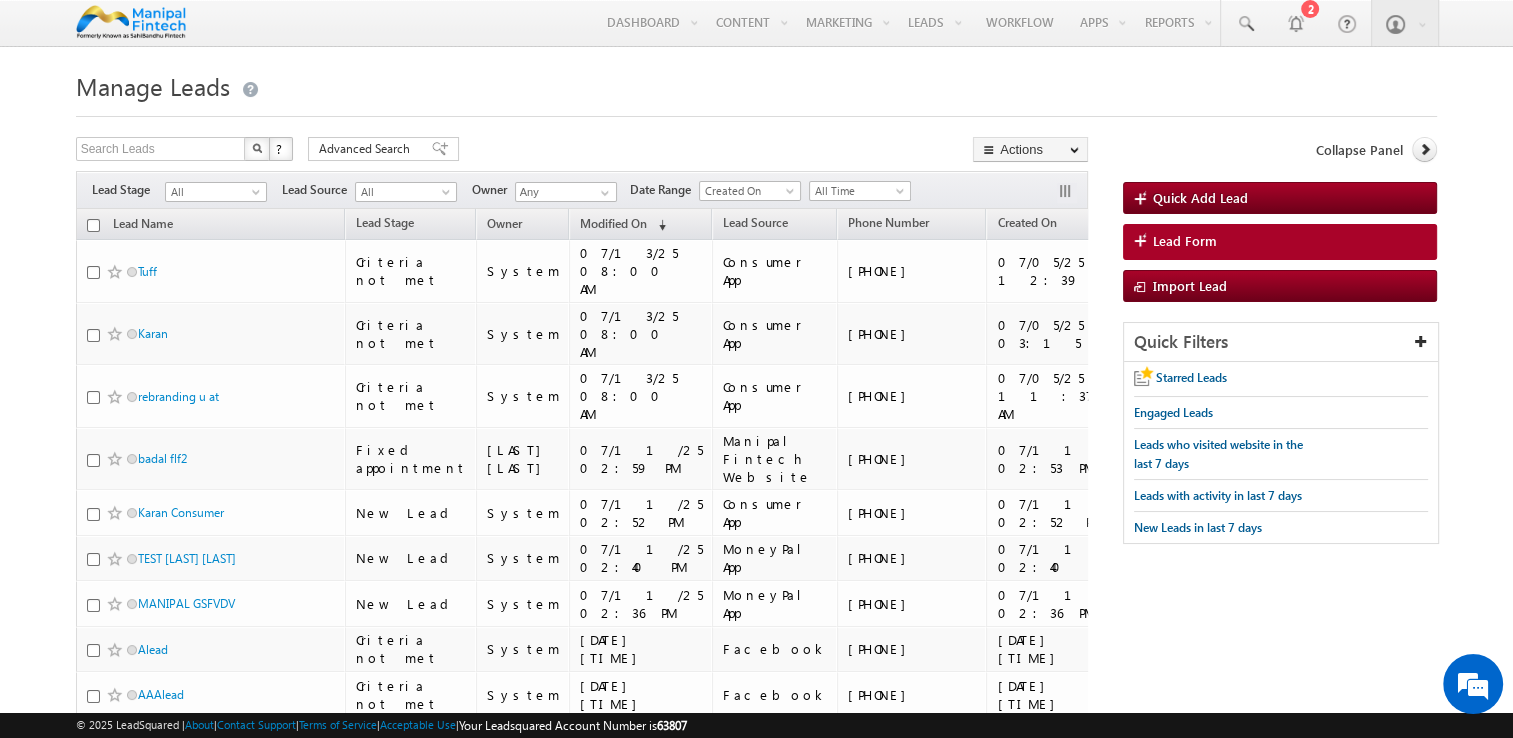 click on "Menu
Akriti Srivastav
akrit i.sri vasta va@sa hiban dhu.c om" at bounding box center [756, 23] 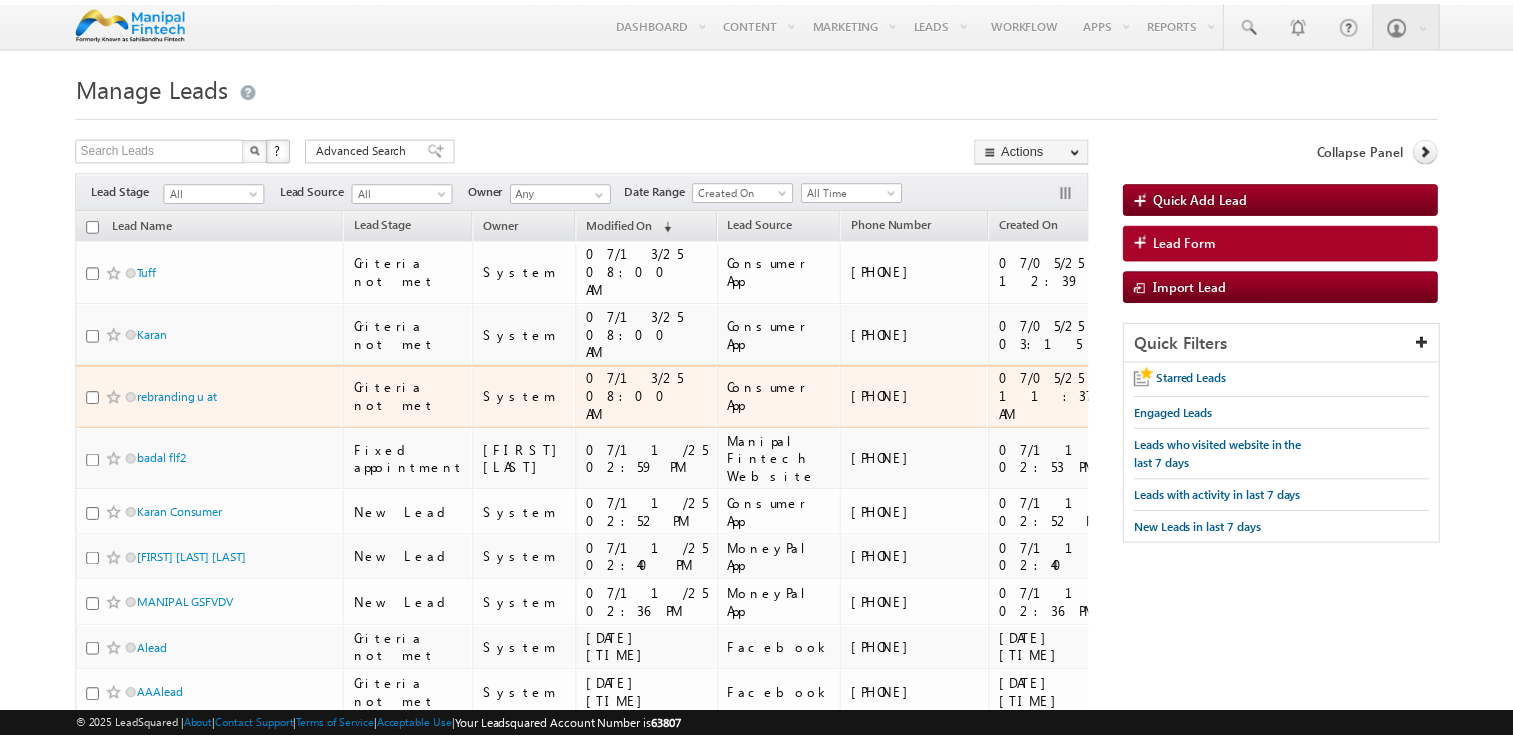 scroll, scrollTop: 0, scrollLeft: 0, axis: both 